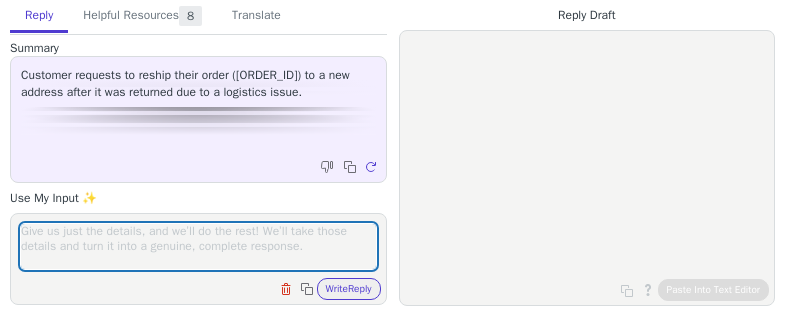 scroll, scrollTop: 0, scrollLeft: 0, axis: both 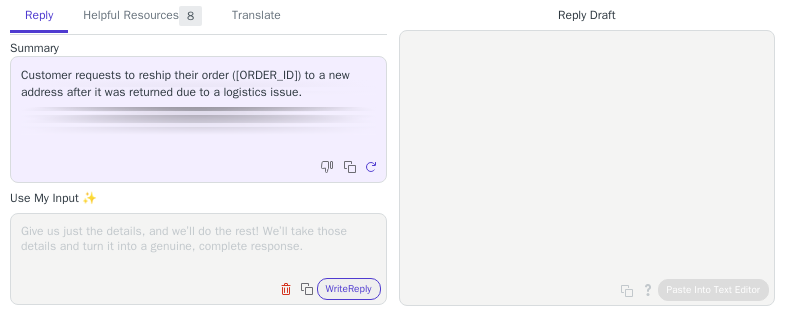 click on "Clear field Copy to clipboard Write  Reply" at bounding box center (198, 259) 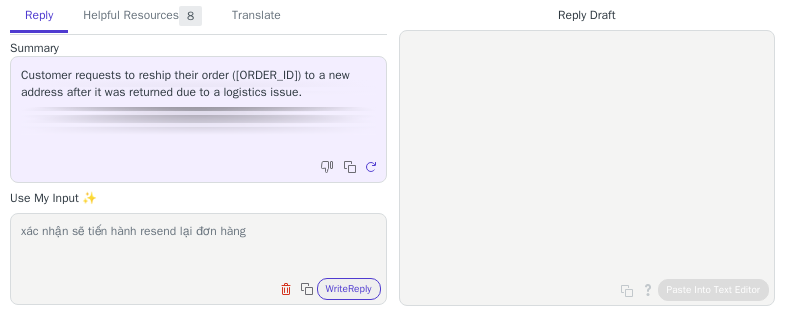 paste on "PRI293903" 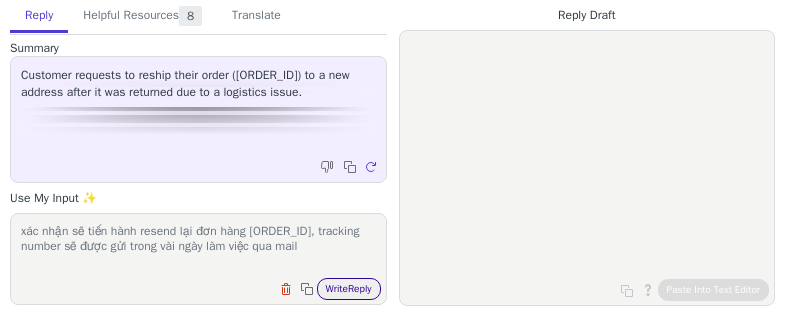 type on "xác nhận sẽ tiến hành resend lại đơn hàng [ORDER_ID], tracking number sẽ được gửi trong vài ngày làm việc qua mail" 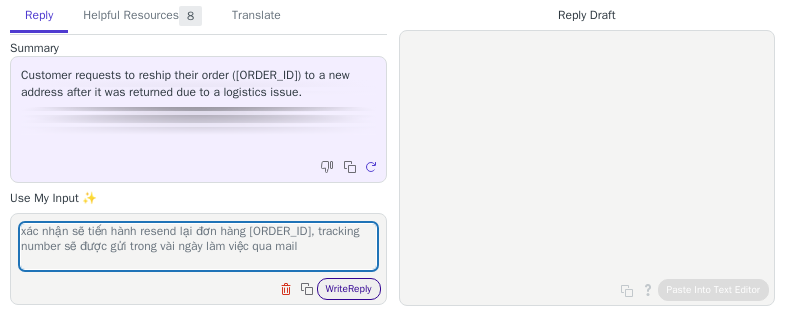 click on "Write  Reply" at bounding box center (349, 289) 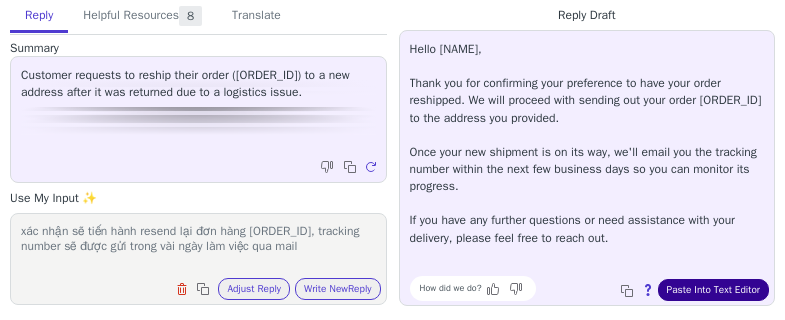 click on "Paste Into Text Editor" at bounding box center (713, 290) 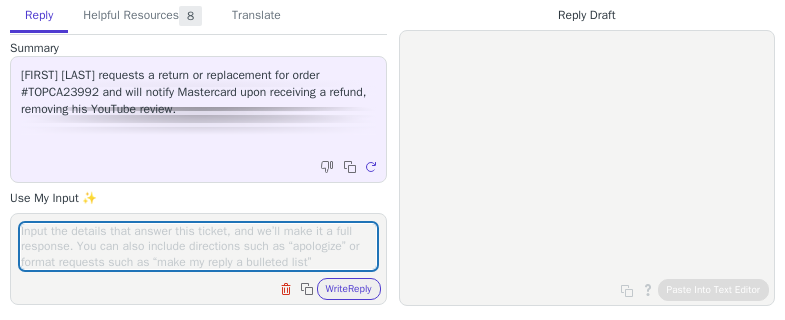 click at bounding box center [198, 246] 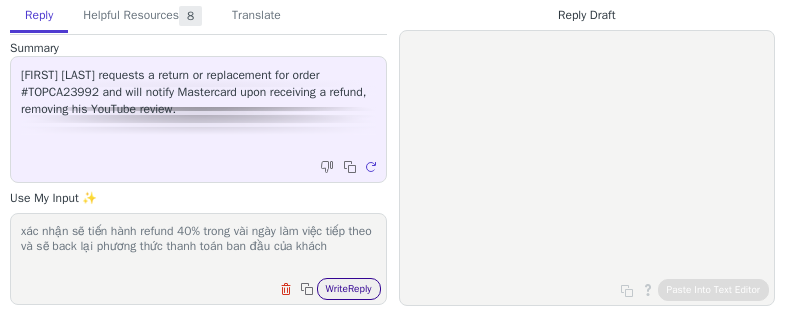 type on "xác nhận sẽ tiến hành refund 40% trong vài ngày làm việc tiếp theo và sẽ back lại phương thức thanh toán ban đầu của khách" 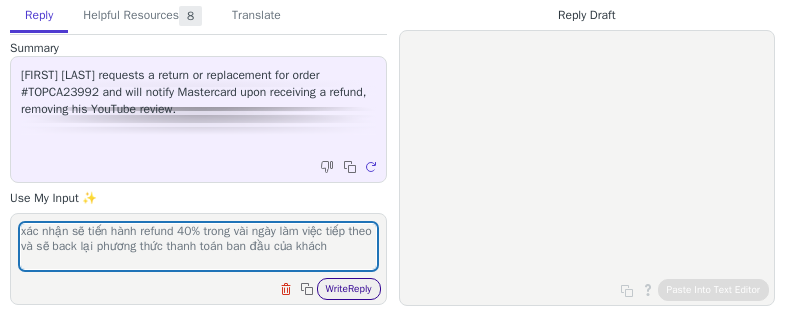 click on "Write  Reply" at bounding box center (349, 289) 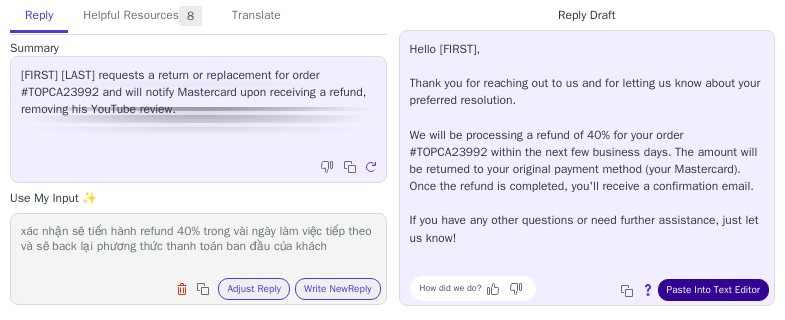 click on "Paste Into Text Editor" at bounding box center [713, 290] 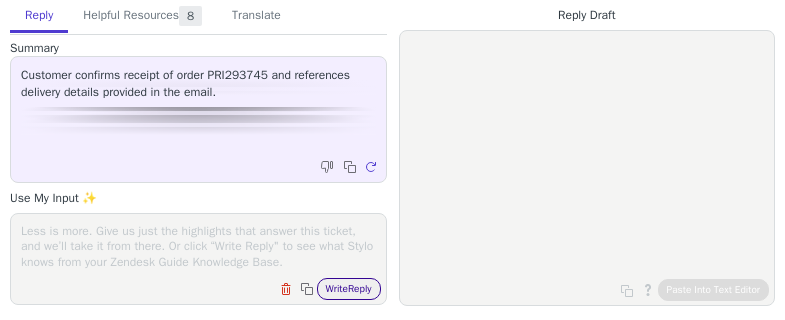 scroll, scrollTop: 0, scrollLeft: 0, axis: both 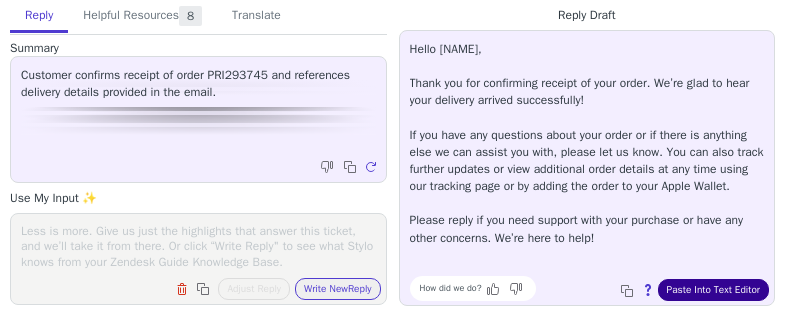 click on "Paste Into Text Editor" at bounding box center [713, 290] 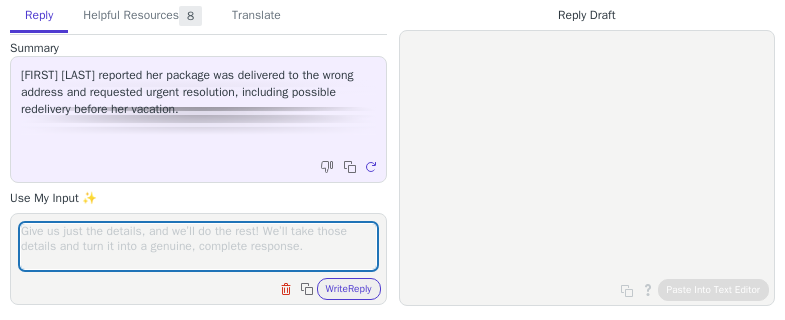scroll, scrollTop: 0, scrollLeft: 0, axis: both 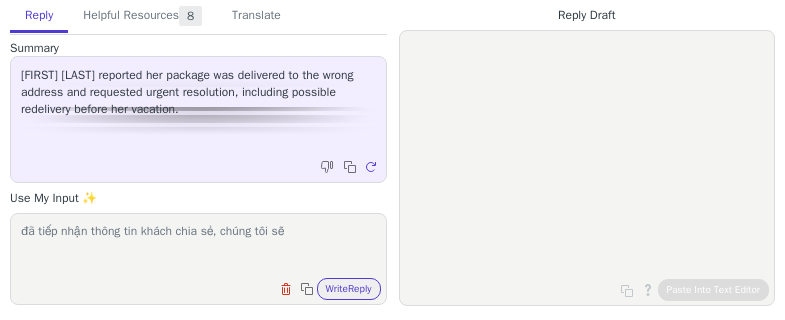 click on "đã tiếp nhận thông tin khách chia sẻ, chúng tôi sẽ" at bounding box center (198, 246) 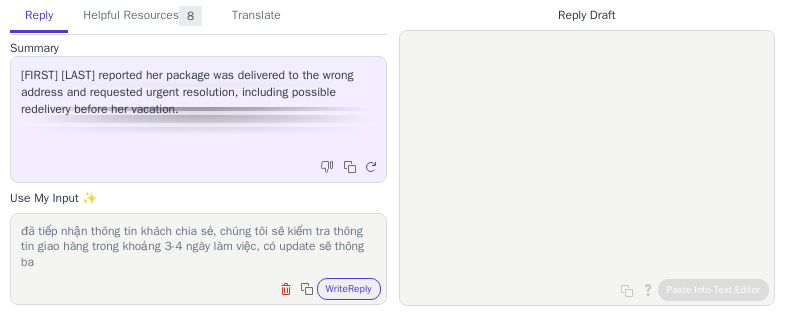 scroll, scrollTop: 0, scrollLeft: 0, axis: both 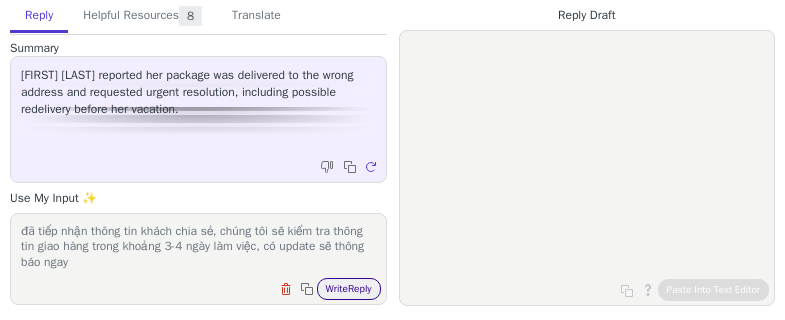 type on "đã tiếp nhận thông tin khách chia sẻ, chúng tôi sẽ kiểm tra thông tin giao hàng trong khoảng 3-4 ngày làm việc, có update sẽ thông báo ngay" 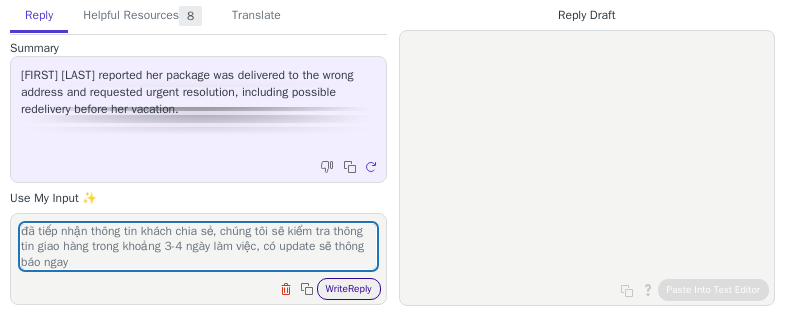 click on "Write  Reply" at bounding box center [349, 289] 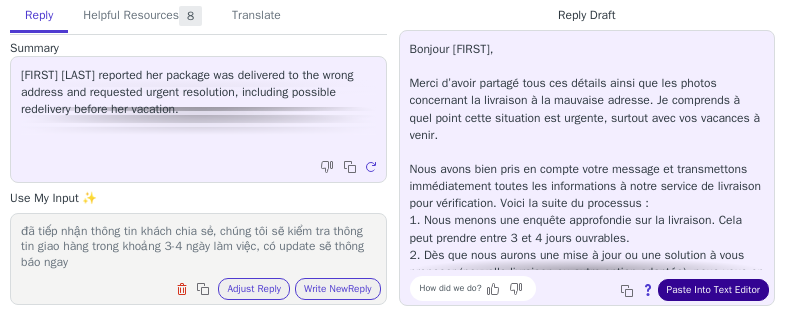 click on "Paste Into Text Editor" at bounding box center [713, 290] 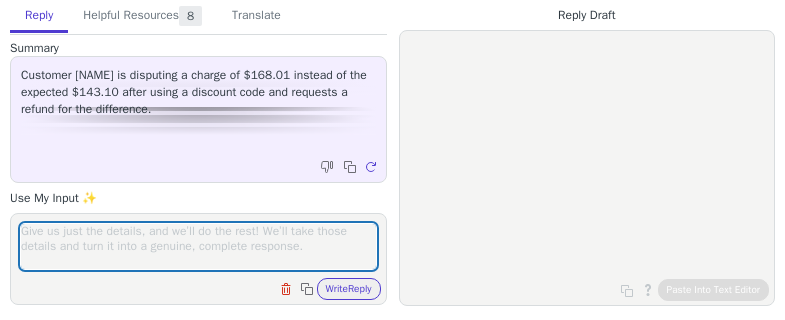 scroll, scrollTop: 0, scrollLeft: 0, axis: both 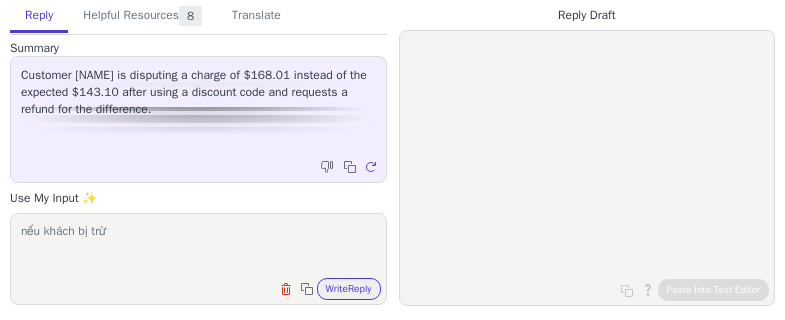 click on "nếu khách bị trừ" at bounding box center [198, 246] 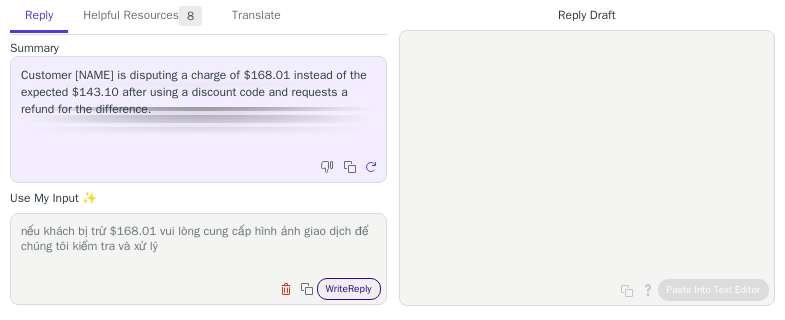type on "nếu khách bị trừ $168.01 vui lòng cung cấp hình ảnh giao dịch để chúng tôi kiểm tra và xử lý" 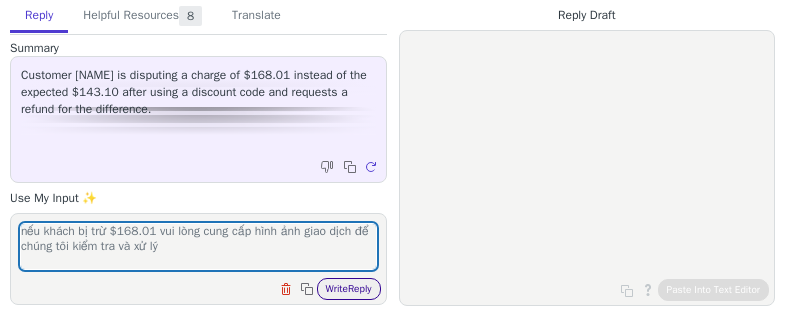 click on "Write  Reply" at bounding box center (349, 289) 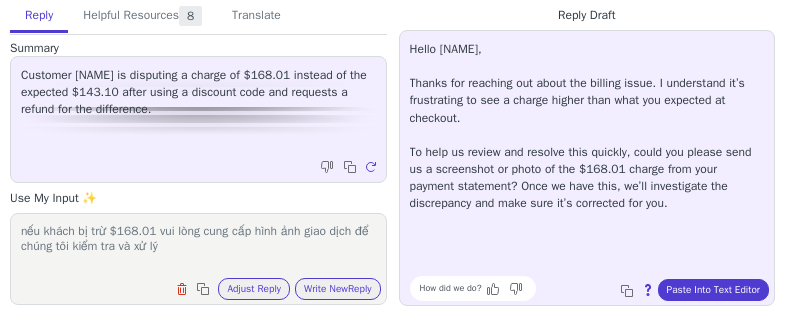 click on "Hello [NAME], Thanks for reaching out about the billing issue. I understand it’s frustrating to see a charge higher than what you expected at checkout. To help us review and resolve this quickly, could you please send us a screenshot or photo of the $168.01 charge from your payment statement? Once we have this, we’ll investigate the discrepancy and make sure it’s corrected for you." at bounding box center [587, 126] 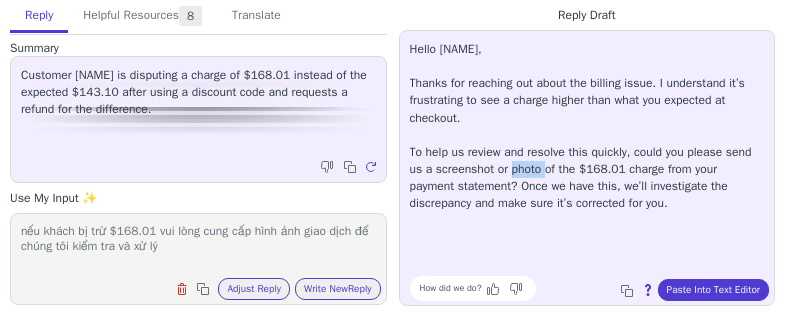 click on "Hello [NAME], Thanks for reaching out about the billing issue. I understand it’s frustrating to see a charge higher than what you expected at checkout. To help us review and resolve this quickly, could you please send us a screenshot or photo of the $168.01 charge from your payment statement? Once we have this, we’ll investigate the discrepancy and make sure it’s corrected for you." at bounding box center (587, 126) 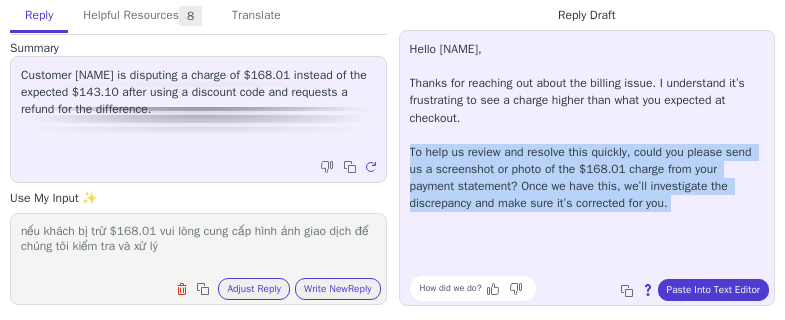 click on "Hello [NAME], Thanks for reaching out about the billing issue. I understand it’s frustrating to see a charge higher than what you expected at checkout. To help us review and resolve this quickly, could you please send us a screenshot or photo of the $168.01 charge from your payment statement? Once we have this, we’ll investigate the discrepancy and make sure it’s corrected for you." at bounding box center [587, 126] 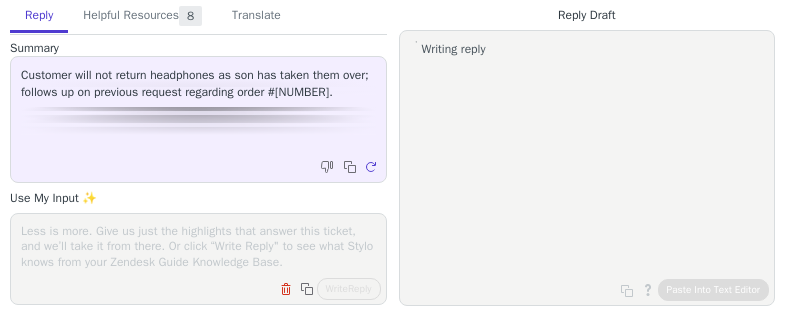 scroll, scrollTop: 0, scrollLeft: 0, axis: both 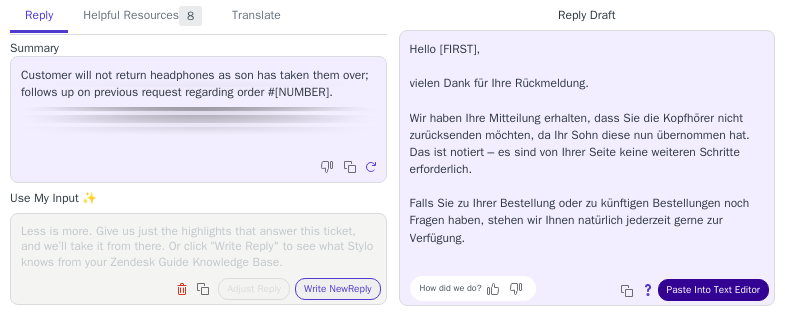 click on "Hello [FIRST], vielen Dank für Ihre Rückmeldung. Wir haben Ihre Mitteilung erhalten, dass Sie die Kopfhörer nicht zurücksenden möchten, da Ihr Sohn diese nun übernommen hat. Das ist notiert – es sind von Ihrer Seite keine weiteren Schritte erforderlich. Falls Sie zu Ihrer Bestellung oder zu künftigen Bestellungen noch Fragen haben, stehen wir Ihnen natürlich jederzeit gerne zur Verfügung. How did we do?   Copy to clipboard About this reply Paste Into Text Editor" at bounding box center (587, 168) 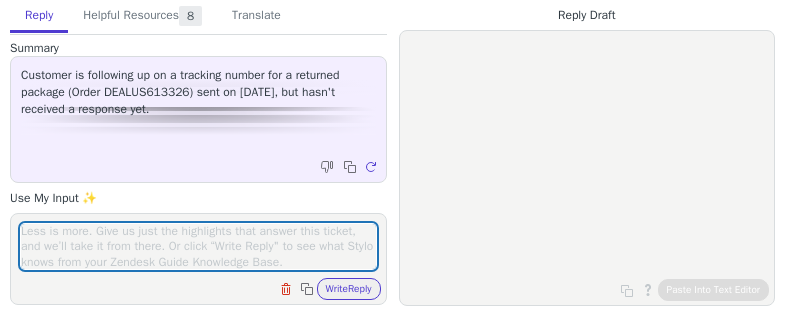 scroll, scrollTop: 0, scrollLeft: 0, axis: both 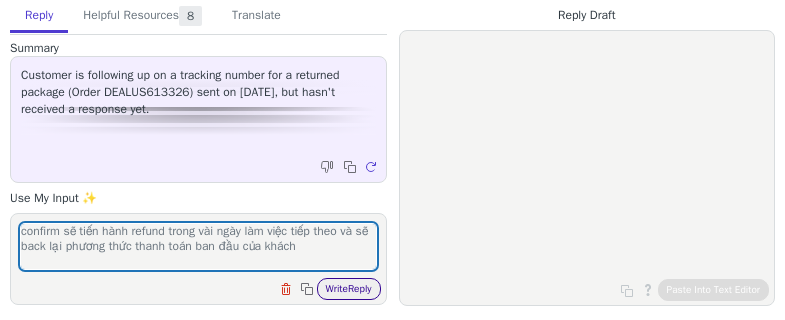 type on "confirm sẽ tiến hành refund trong vài ngày làm việc tiếp theo và sẽ back lại phương thức thanh toán ban đầu của khách" 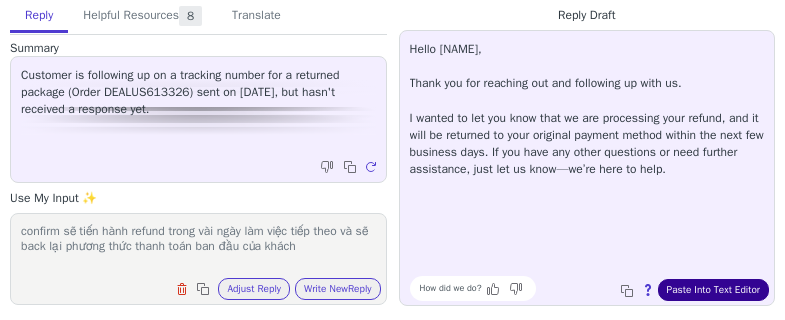 click on "Paste Into Text Editor" at bounding box center (713, 290) 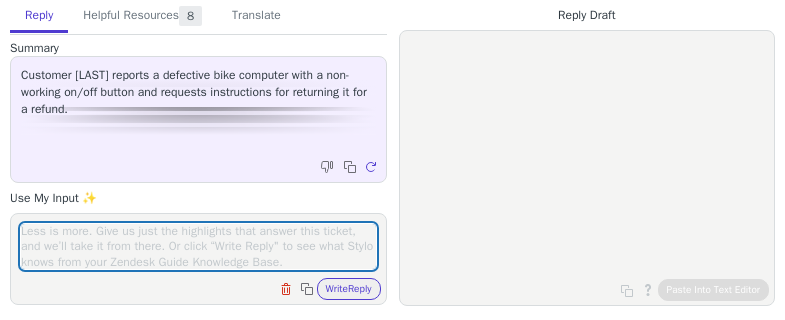 scroll, scrollTop: 0, scrollLeft: 0, axis: both 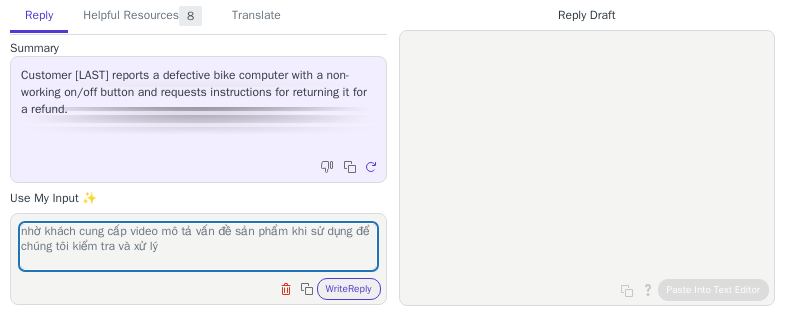 type on "nhờ khách cung cấp video mô tả vấn đề sản phẩm khi sử dụng để chúng tôi kiểm tra và xử lý" 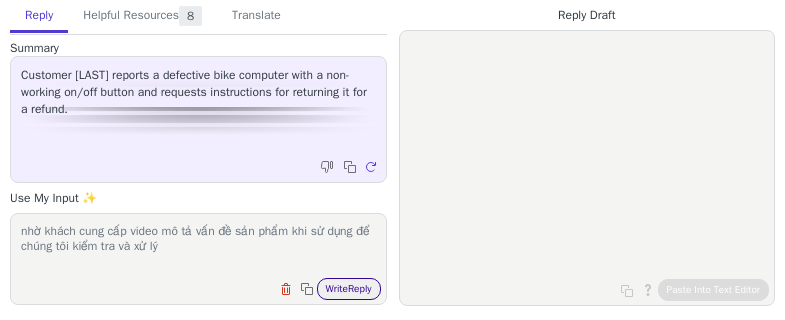 click on "Write  Reply" at bounding box center [349, 289] 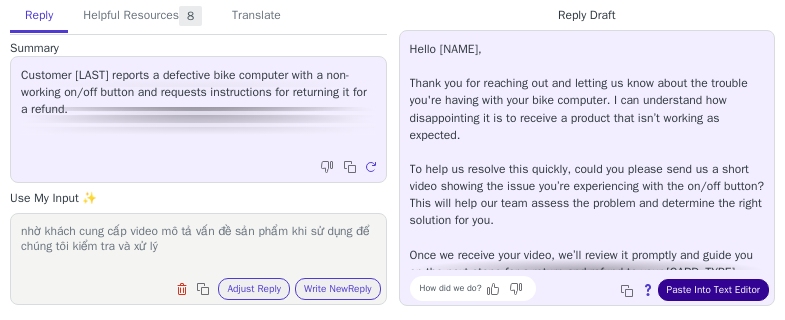 click on "Paste Into Text Editor" at bounding box center (713, 290) 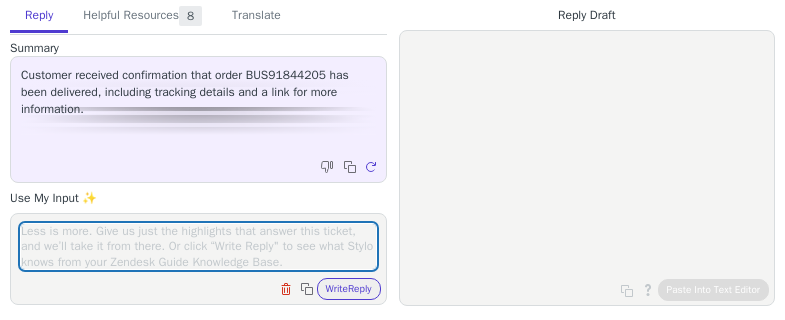 scroll, scrollTop: 0, scrollLeft: 0, axis: both 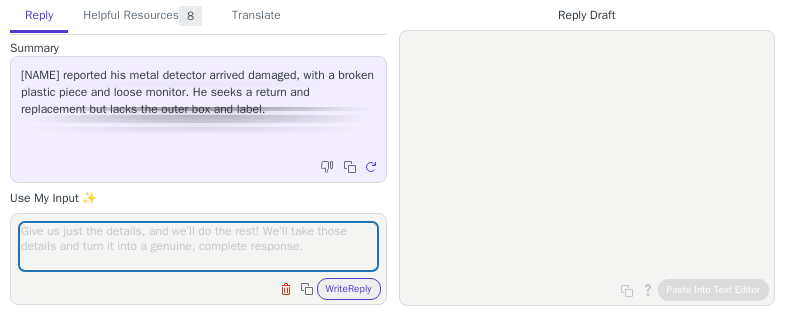 click at bounding box center [198, 246] 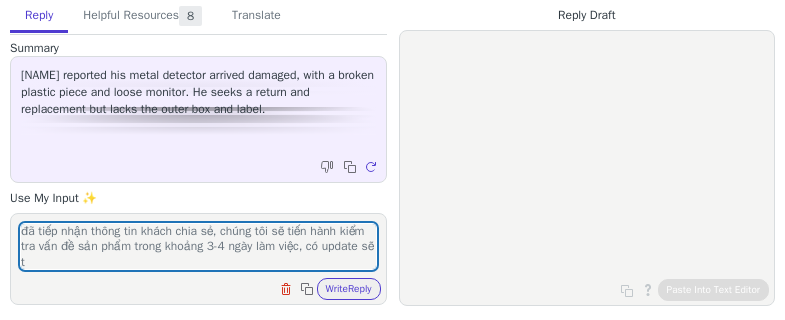 scroll, scrollTop: 0, scrollLeft: 0, axis: both 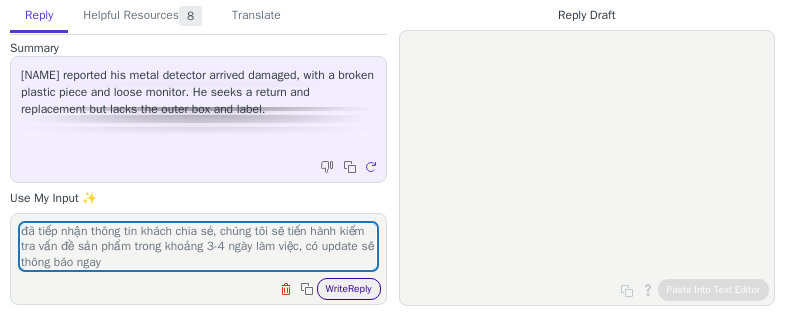 type on "đã tiếp nhận thông tin khách chia sẻ, chúng tôi sẽ tiến hành kiểm tra vấn đề sản phẩm trong khoảng 3-4 ngày làm việc, có update sẽ thông báo ngay" 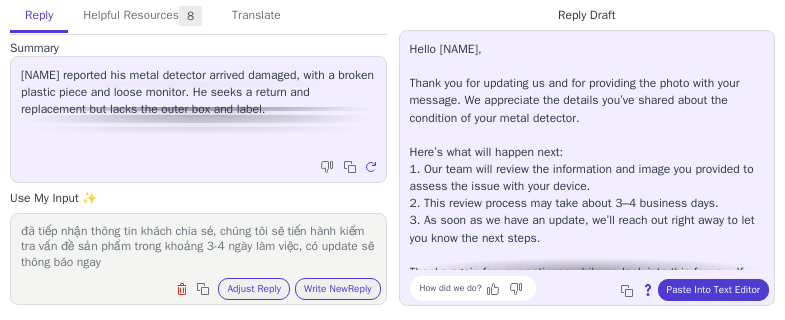 click on "Hello Derick, Thank you for updating us and for providing the photo with your message. We appreciate the details you’ve shared about the condition of your metal detector. Here’s what will happen next: 1. Our team will review the information and image you provided to assess the issue with your device. 2. This review process may take about 3–4 business days. 3. As soon as we have an update, we’ll reach out right away to let you know the next steps. Thanks again for your patience while we look into this for you. If you have any other questions in the meantime, feel free to let us know. How did we do?   Copy to clipboard About this reply Paste Into Text Editor" at bounding box center [587, 168] 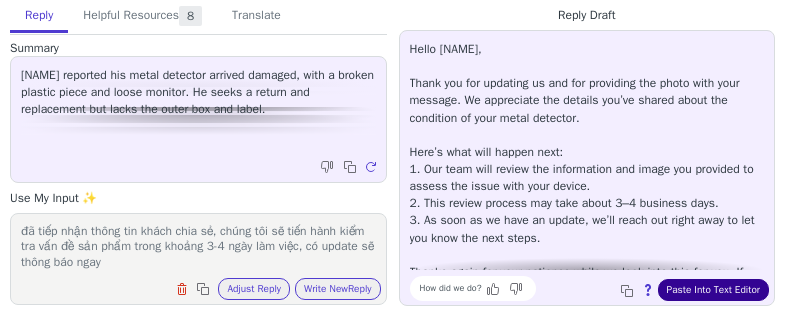 click on "Paste Into Text Editor" at bounding box center (713, 290) 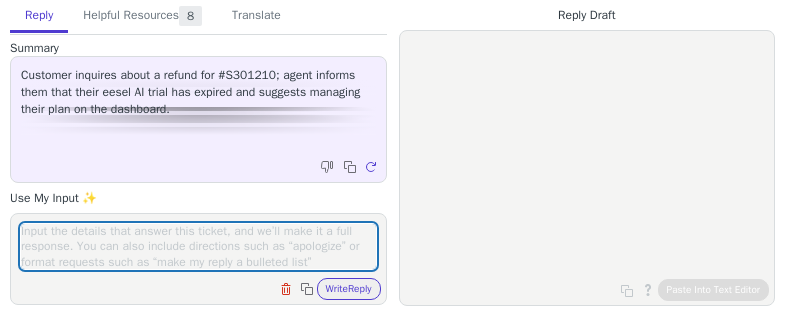 click at bounding box center (198, 246) 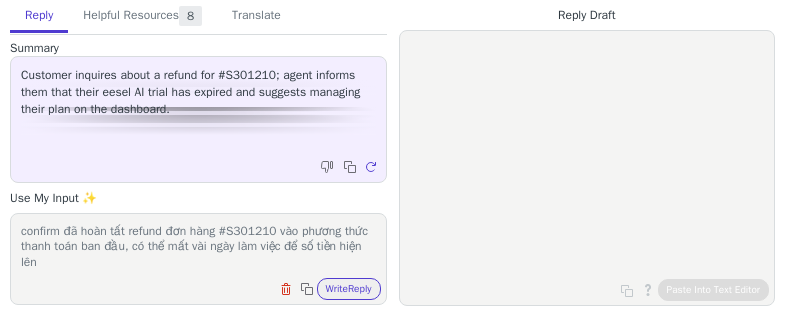 scroll, scrollTop: 0, scrollLeft: 0, axis: both 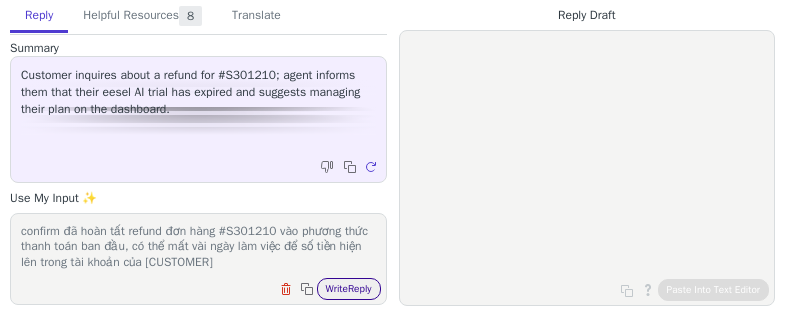 type on "confirm đã hoàn tất refund đơn hàng #S301210 vào phương thức thanh toán ban đầu, có thể mất vài ngày làm việc để số tiền hiện lên trong tài khoản của khách" 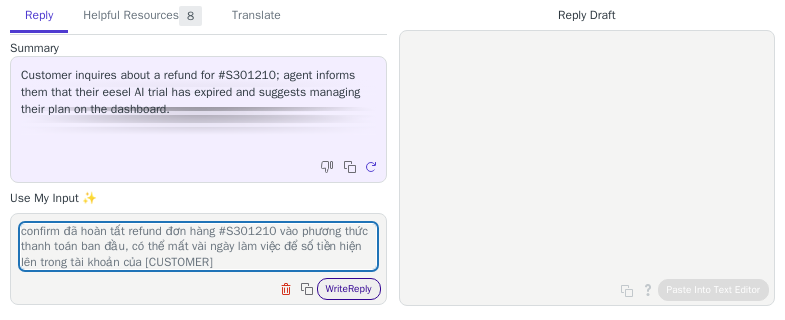 click on "Write  Reply" at bounding box center [349, 289] 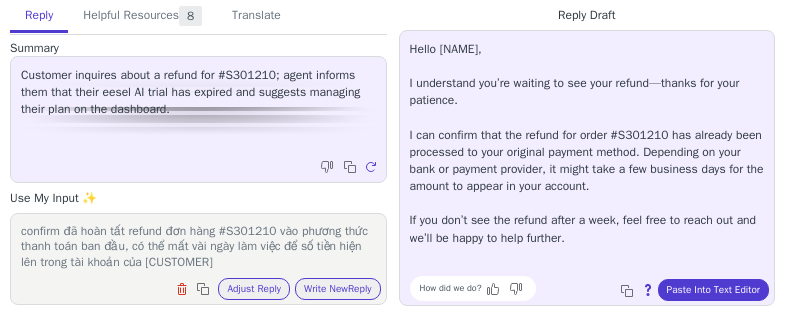 click on "Hello David, I understand you’re waiting to see your refund—thanks for your patience. I can confirm that the refund for order #S301210 has already been processed to your original payment method. Depending on your bank or payment provider, it might take a few business days for the amount to appear in your account.  If you don’t see the refund after a week, feel free to reach out and we’ll be happy to help further. How did we do?   Copy to clipboard About this reply Paste Into Text Editor" at bounding box center [587, 168] 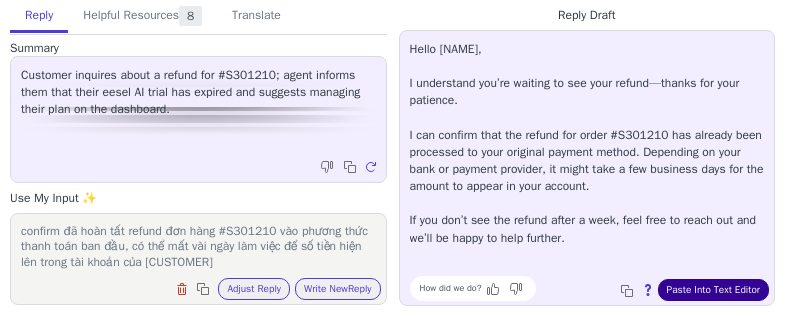click on "Paste Into Text Editor" at bounding box center (713, 290) 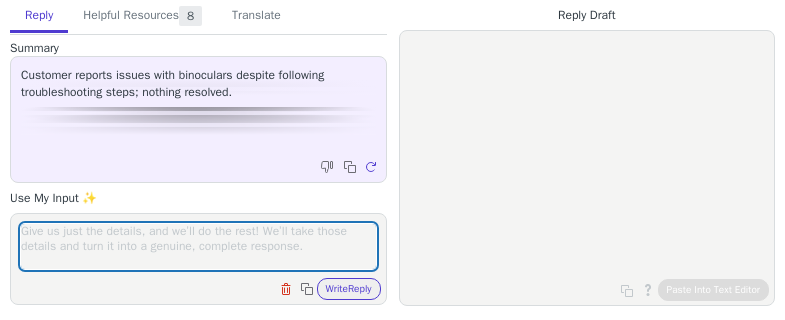 scroll, scrollTop: 0, scrollLeft: 0, axis: both 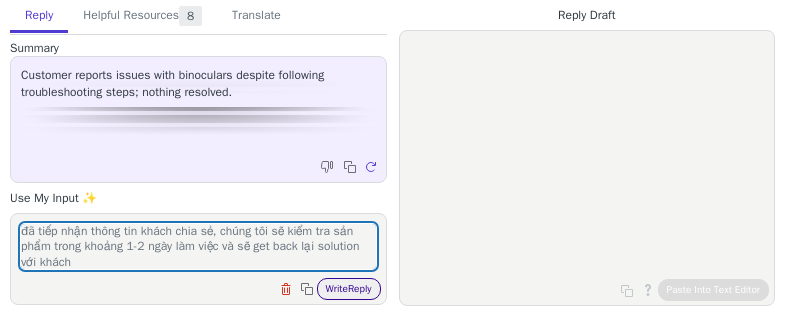 type on "đã tiếp nhận thông tin khách chia sẻ, chúng tôi sẽ kiểm tra sản phẩm trong khoảng 1-2 ngày làm việc và sẽ get back lại solution với khách" 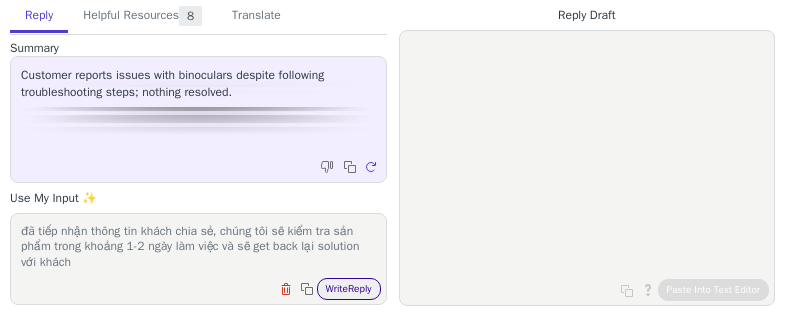 click on "Write  Reply" at bounding box center [349, 289] 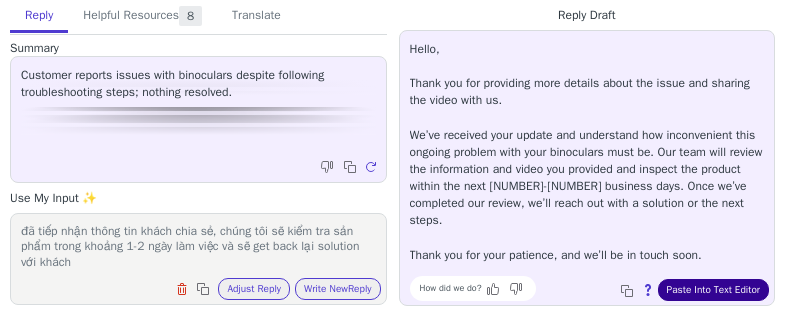 click on "Paste Into Text Editor" at bounding box center (713, 290) 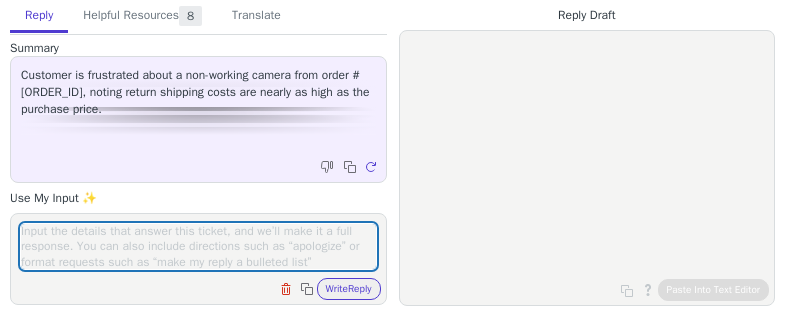 scroll, scrollTop: 0, scrollLeft: 0, axis: both 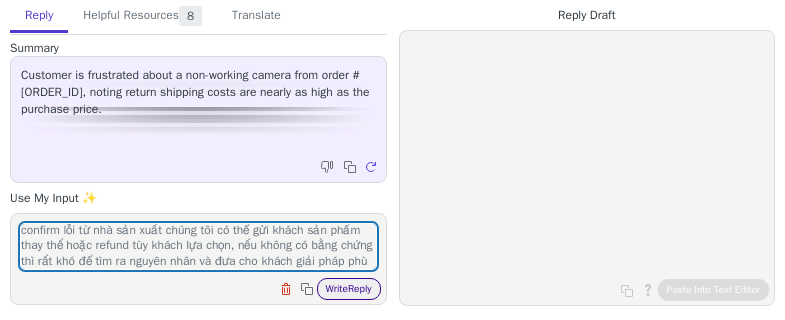 type on "gợi ý khách có thể sử dụng đơn vị vận chuyển usps để tiết kiệm chi phí return hơn
bên cạnh đó nếu sản phẩm có lỗi hay vấn đề gì trong quá trình sử dụng thì cung cấp video mô tả để được kiểm tra và xử lý, nếu được confirm lỗi từ nhà sản xuất chúng tôi có thể gửi khách sản phẩm thay thế hoặc refund tùy khách lựa chọn, nếu không có bằng chứng thì rất khó để tìm ra nguyên nhân và đưa cho khách giải pháp phù hợp" 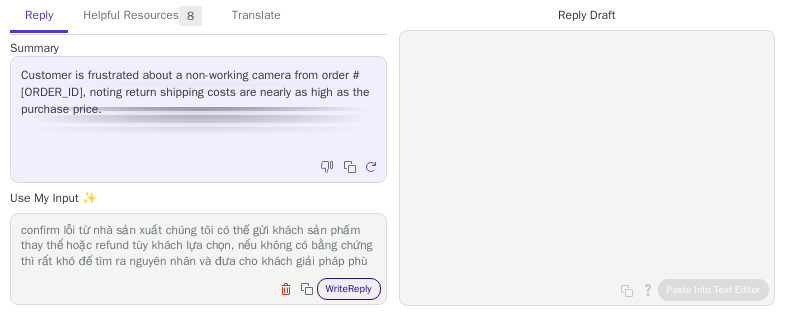 click on "Write  Reply" at bounding box center [349, 289] 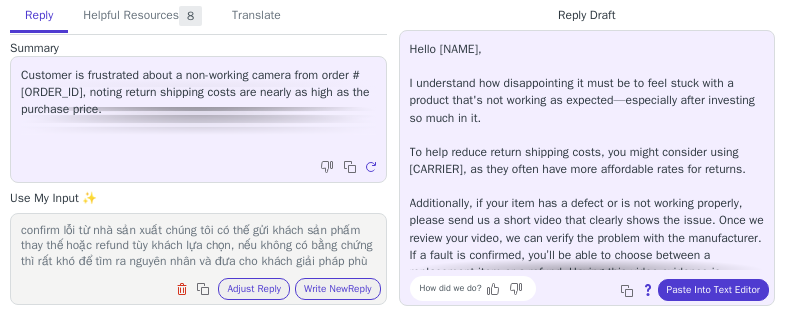 click on "Hello Sue, I understand how disappointing it must be to feel stuck with a product that's not working as expected—especially after investing so much in it. To help reduce return shipping costs, you might consider using USPS, as they often have more affordable rates for returns. Additionally, if your item has a defect or is not working properly, please send us a short video that clearly shows the issue. Once we review your video, we can verify the problem with the manufacturer. If a fault is confirmed, you’ll be able to choose between a replacement item or a refund. Having this video evidence is essential for us to identify the issue and offer you the best solution. Let us know if you need any help recording or submitting your video, and we’ll guide you through it. How did we do?   Copy to clipboard About this reply Paste Into Text Editor" at bounding box center (587, 168) 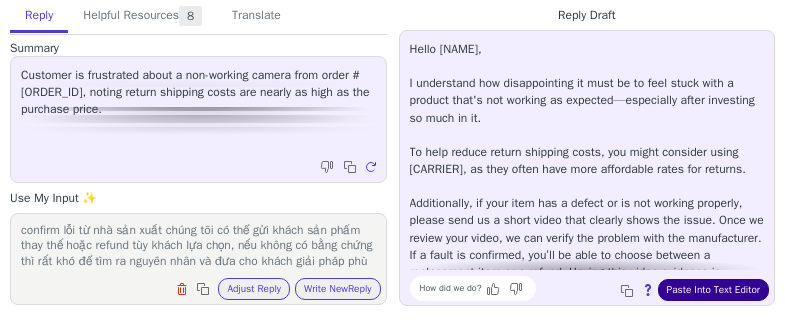 click on "Paste Into Text Editor" at bounding box center (713, 290) 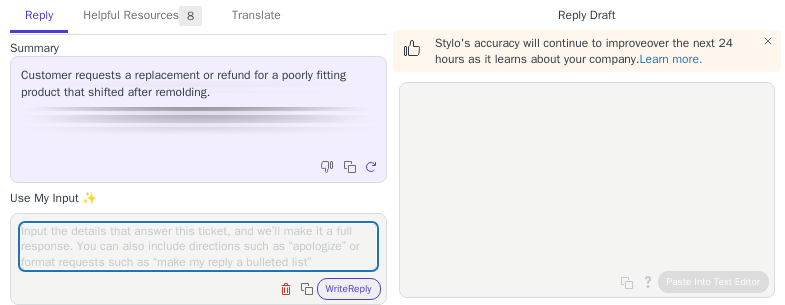 scroll, scrollTop: 0, scrollLeft: 0, axis: both 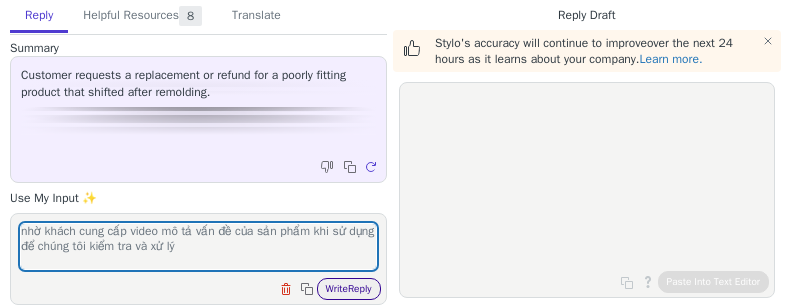 type on "nhờ khách cung cấp video mô tả vấn đề của sản phẩm khi sử dụng để chúng tôi kiểm tra và xử lý" 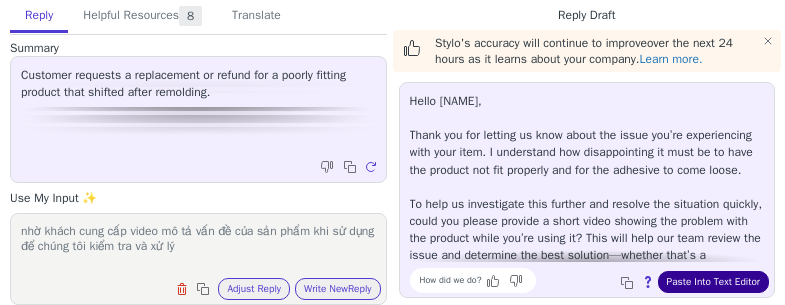 click on "Paste Into Text Editor" at bounding box center [713, 282] 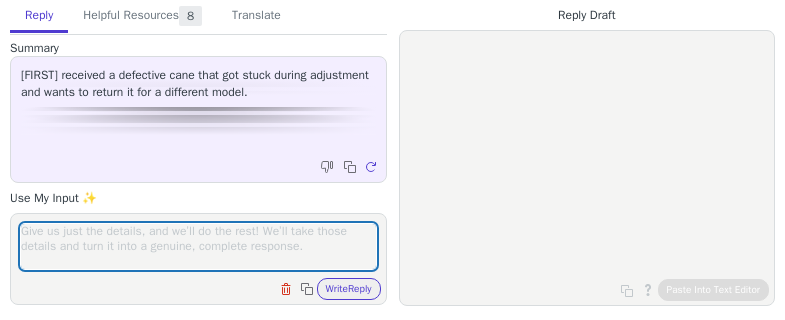 click at bounding box center [198, 246] 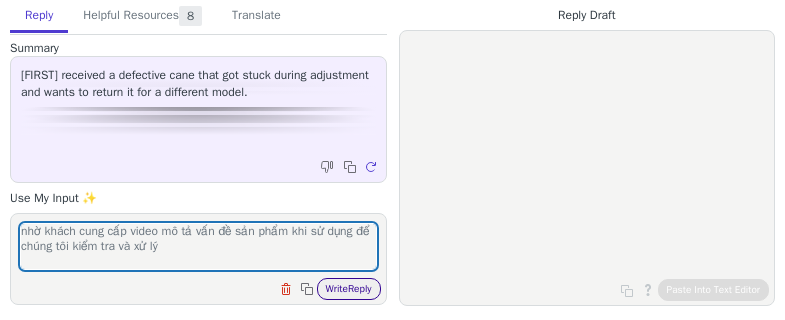 type on "nhờ khách cung cấp video mô tả vấn đề sản phẩm khi sử dụng để chúng tôi kiểm tra và xử lý" 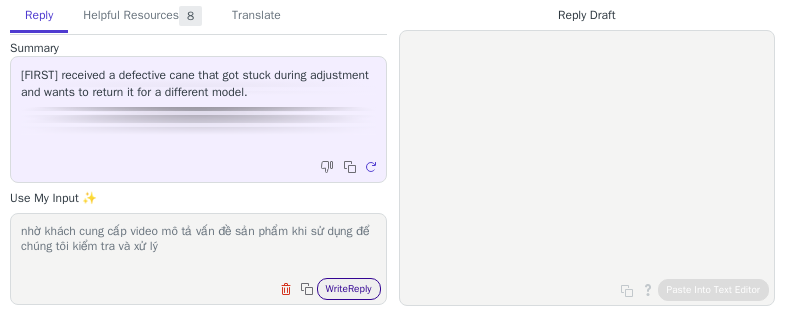 click on "Write  Reply" at bounding box center [349, 289] 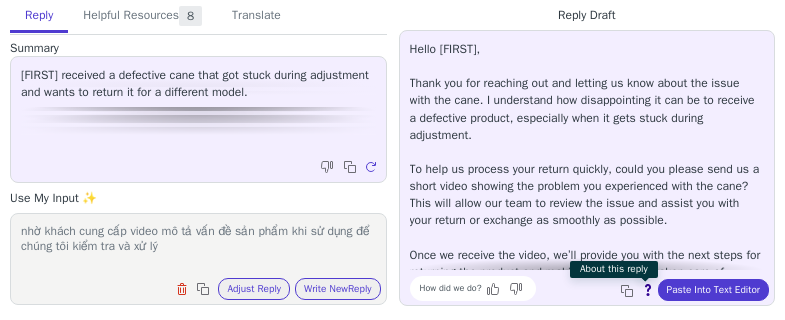 click at bounding box center (650, 292) 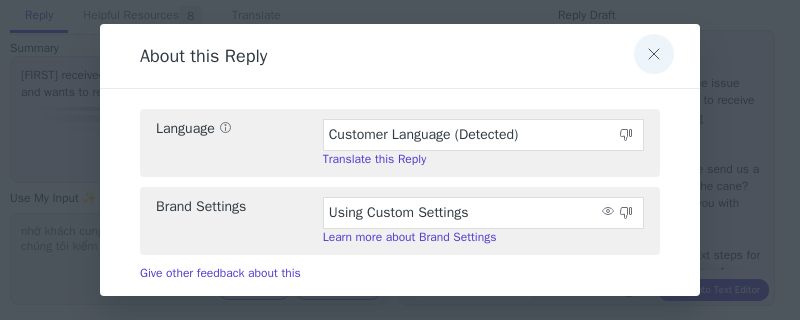 click at bounding box center [654, 54] 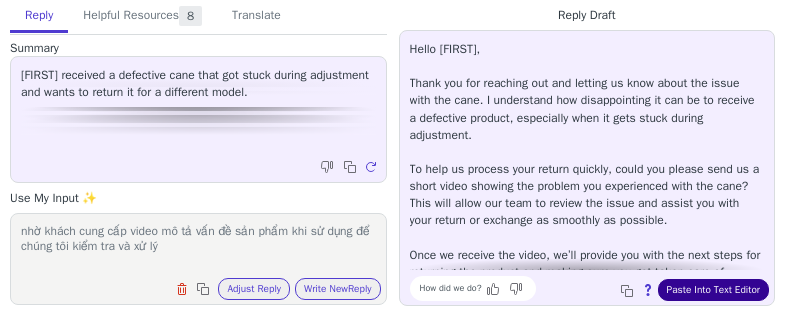 click on "Paste Into Text Editor" at bounding box center (713, 290) 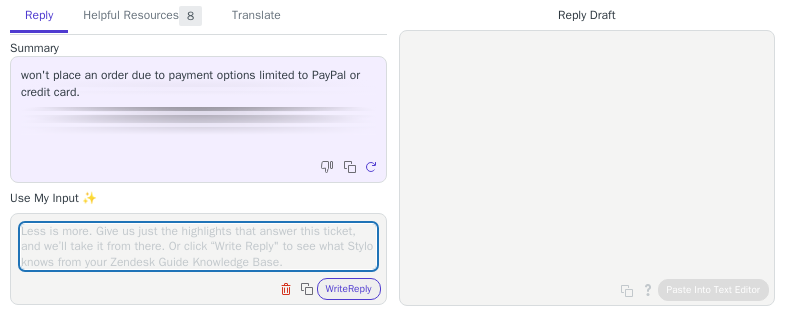 scroll, scrollTop: 0, scrollLeft: 0, axis: both 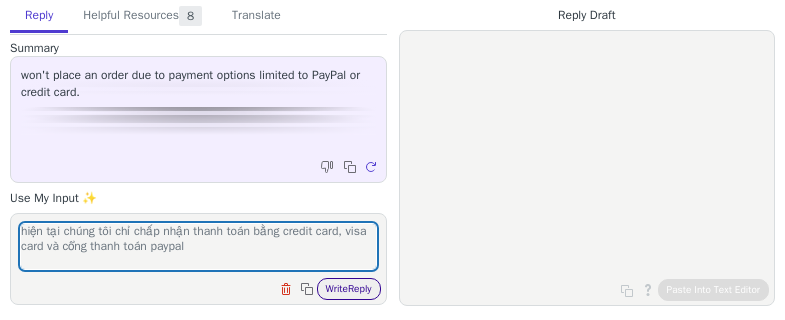 type on "hiện tại chúng tôi chỉ chấp nhận thanh toán bằng credit card, visa card và cổng thanh toán paypal" 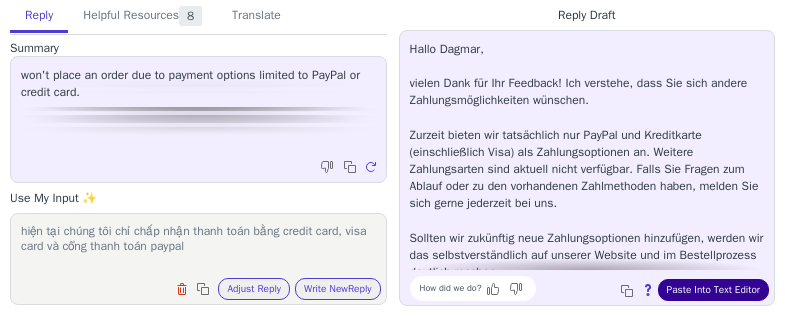 click on "Paste Into Text Editor" at bounding box center (713, 290) 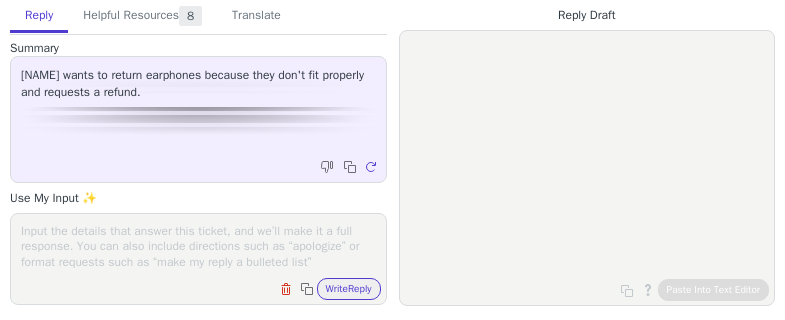 scroll, scrollTop: 0, scrollLeft: 0, axis: both 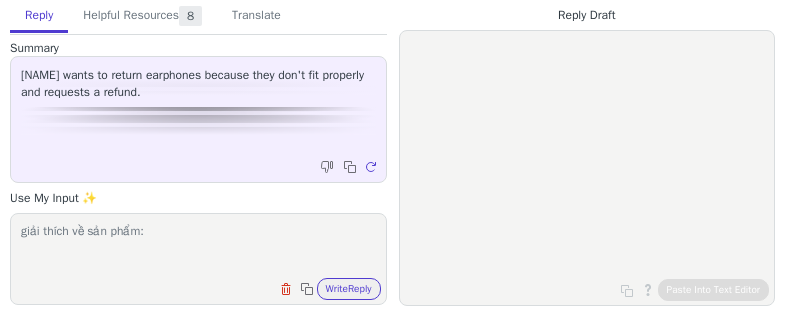 paste on "It is a regular size, suitable for most people, but the customer may have a smaller head circumference." 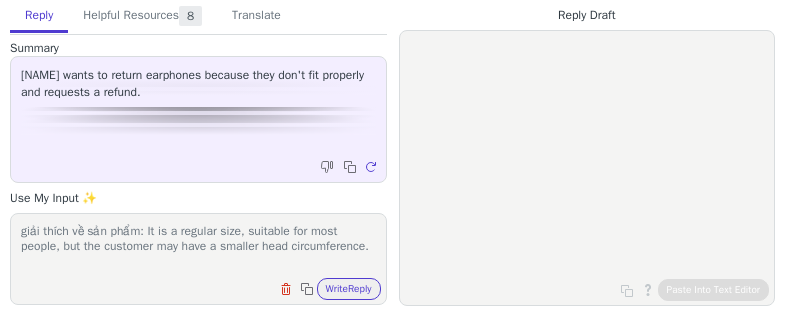 scroll, scrollTop: 32, scrollLeft: 0, axis: vertical 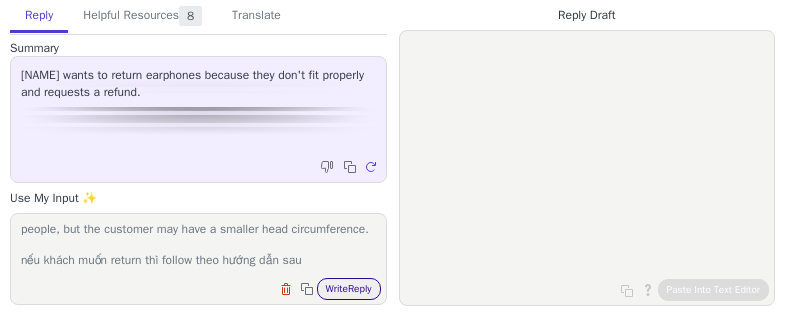 type on "giải thích về sản phẩm: It is a regular size, suitable for most people, but the customer may have a smaller head circumference.
nếu khách muốn return thì follow theo hướng dẫn sau" 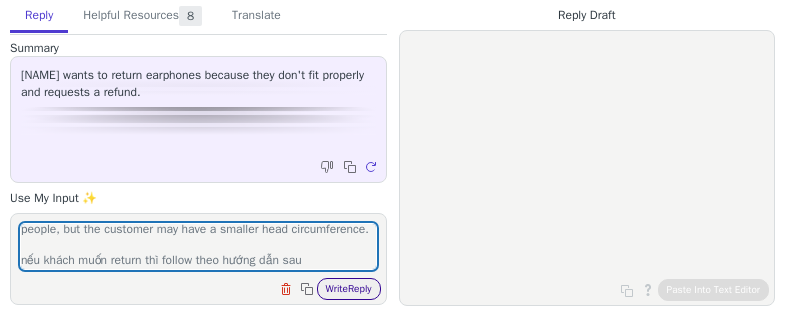 click on "Write  Reply" at bounding box center (349, 289) 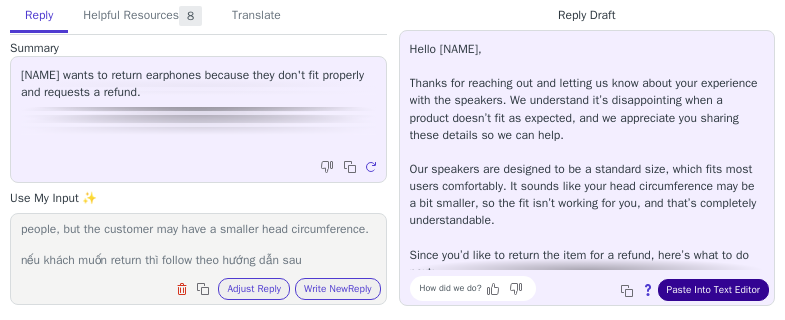 click on "Paste Into Text Editor" at bounding box center [713, 290] 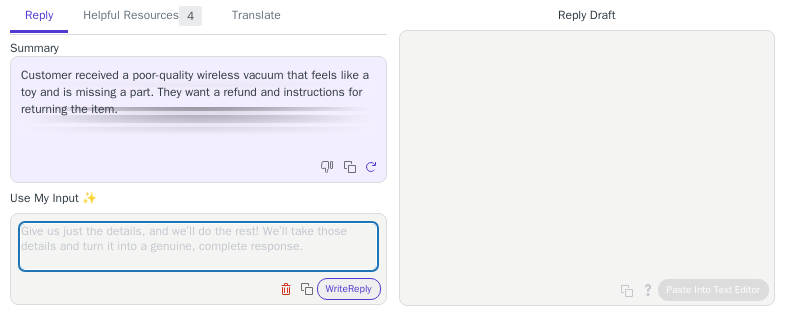 scroll, scrollTop: 0, scrollLeft: 0, axis: both 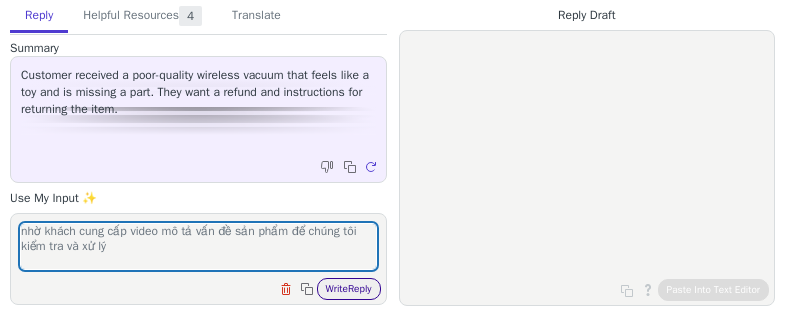 type on "nhờ khách cung cấp video mô tả vấn đề sản phẩm để chúng tôi kiểm tra và xử lý" 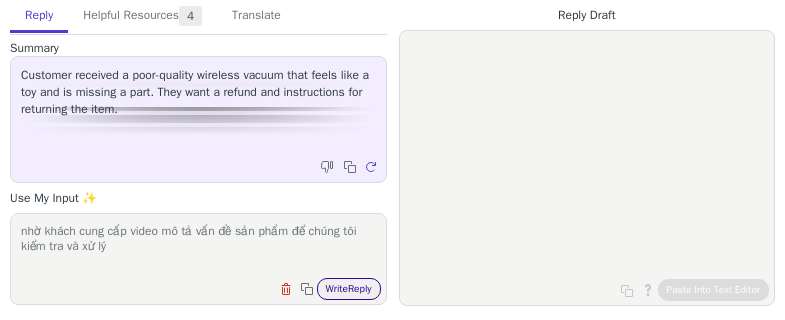click on "Write  Reply" at bounding box center (349, 289) 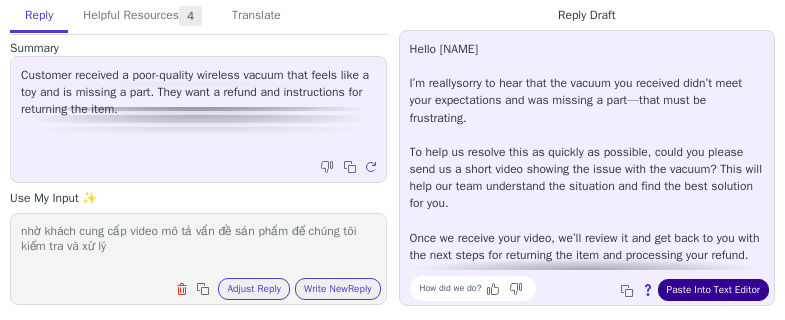 click on "Paste Into Text Editor" at bounding box center [713, 290] 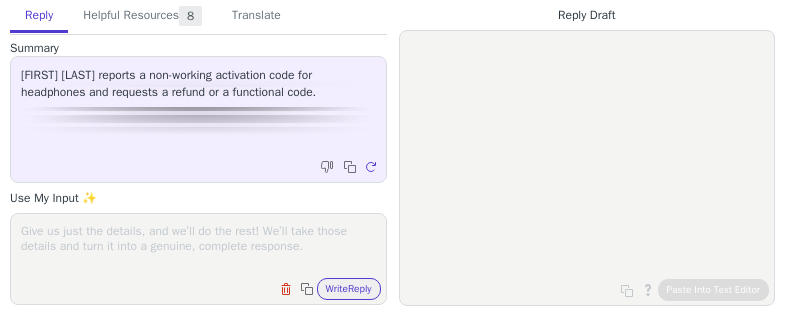 scroll, scrollTop: 0, scrollLeft: 0, axis: both 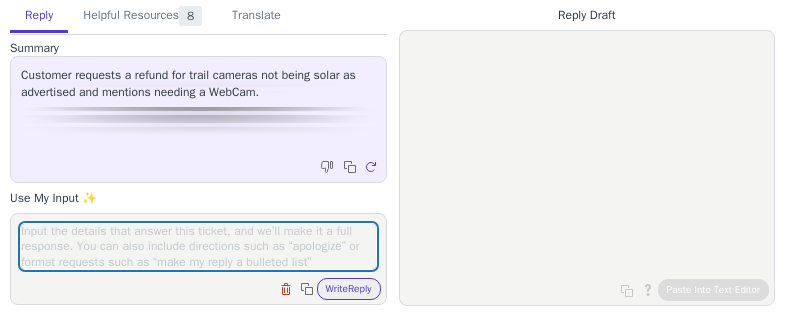 click at bounding box center [198, 246] 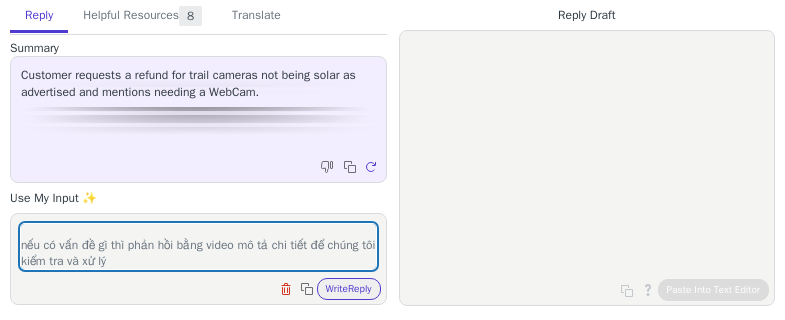 scroll, scrollTop: 62, scrollLeft: 0, axis: vertical 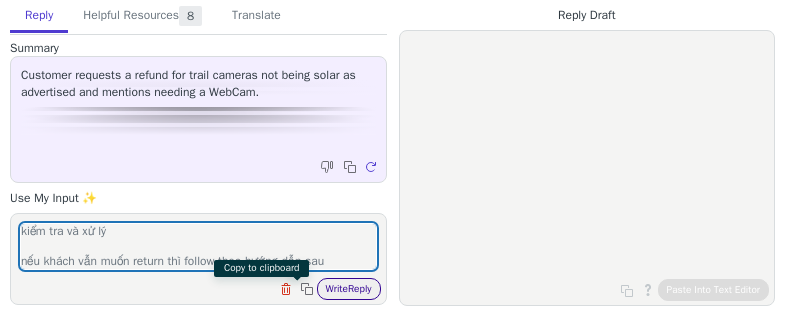 type on "hướng dẫn sử dụng sản phẩm được đính kèm bên dưới, khách tham khảo và sử dụng
nếu có vấn đề gì thì phản hồi bằng video mô tả chi tiết để chúng tôi kiểm tra và xử lý
nếu khách vẫn muốn return thì follow theo hướng dẫn sau" 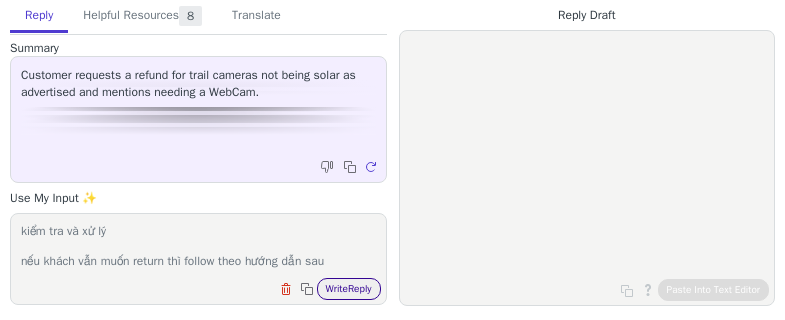 click on "Write  Reply" at bounding box center (349, 289) 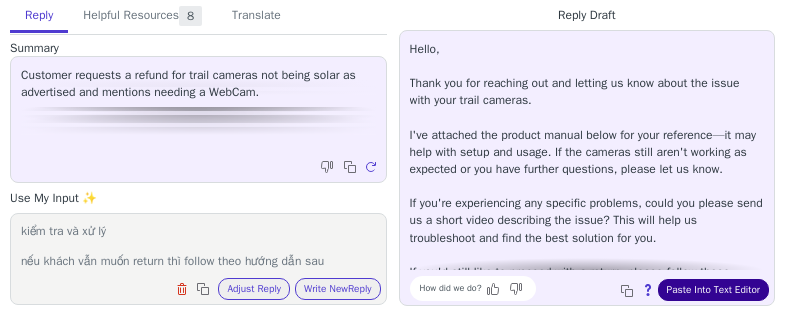 click on "Paste Into Text Editor" at bounding box center [713, 290] 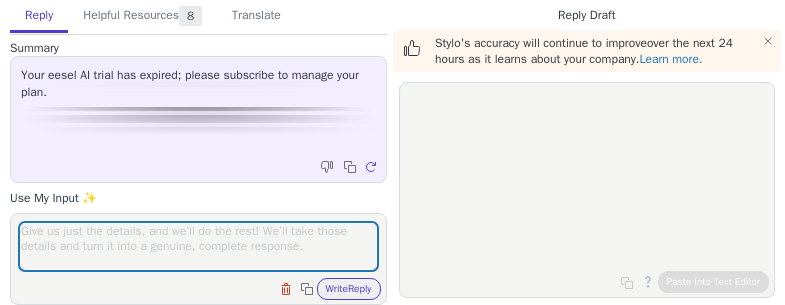 scroll, scrollTop: 0, scrollLeft: 0, axis: both 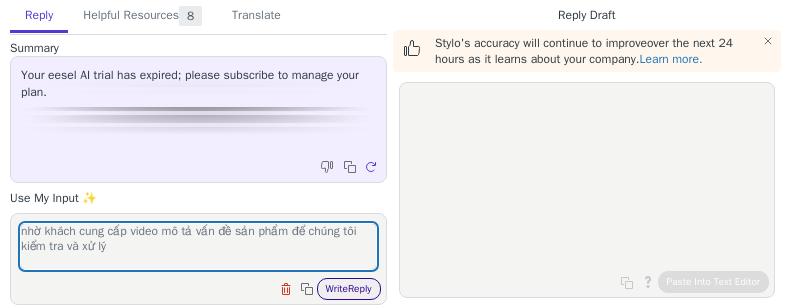 type on "nhờ khách cung cấp video mô tả vấn đề sản phẩm để chúng tôi kiểm tra và xử lý" 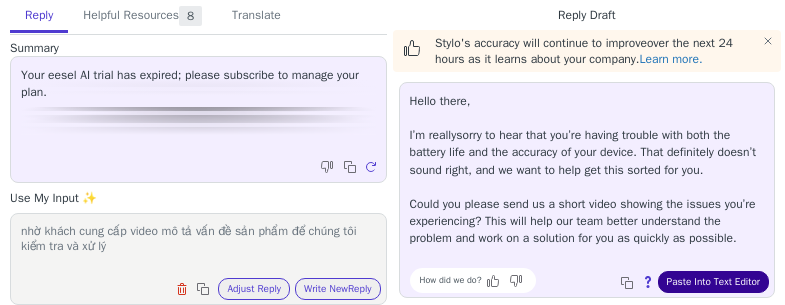 click on "Paste Into Text Editor" at bounding box center (713, 282) 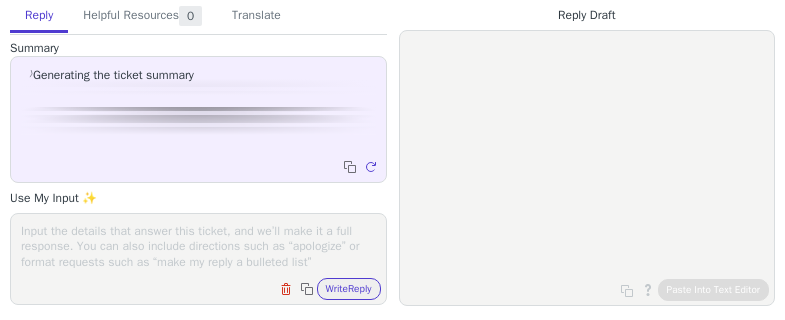 scroll, scrollTop: 0, scrollLeft: 0, axis: both 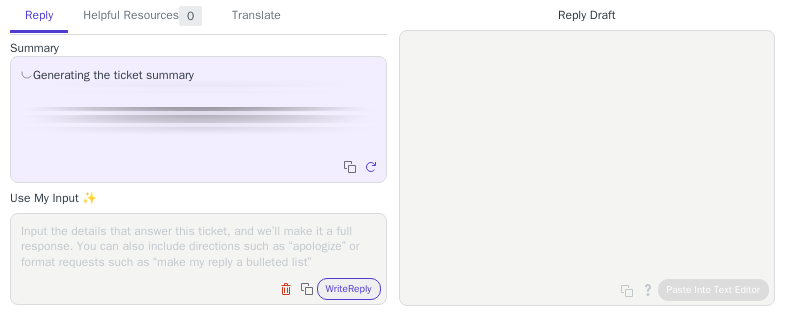 click at bounding box center [198, 246] 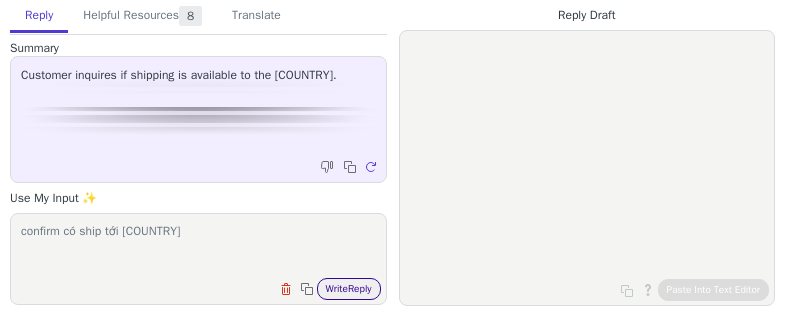type on "confirm có ship tới [COUNTRY]" 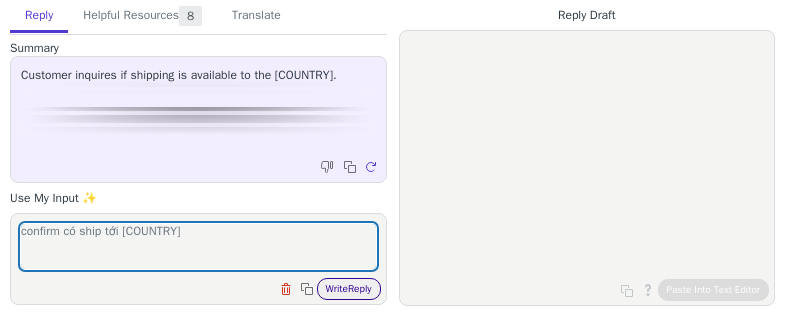 click on "Write  Reply" at bounding box center (349, 289) 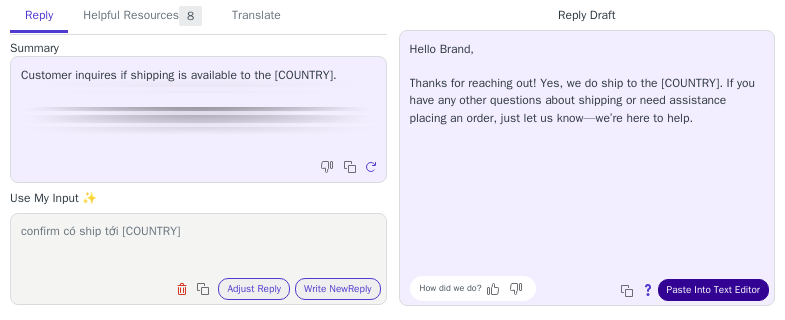 click on "Paste Into Text Editor" at bounding box center (713, 290) 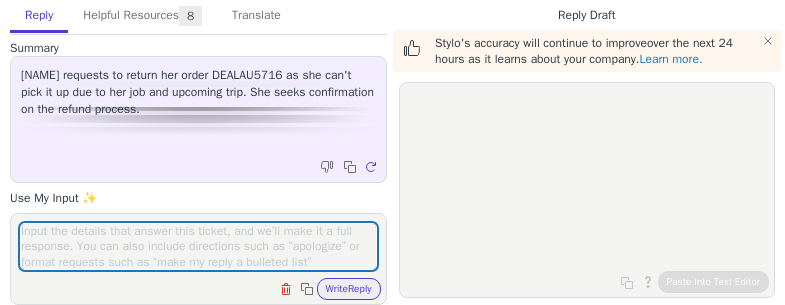 scroll, scrollTop: 0, scrollLeft: 0, axis: both 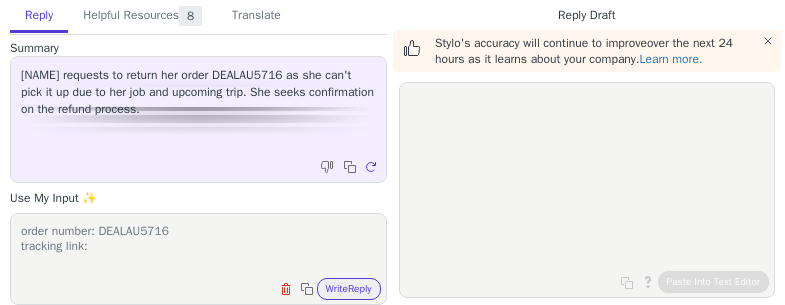 paste on "https://www.yuntrack.com/parcelTracking?id=YT2517500701188956" 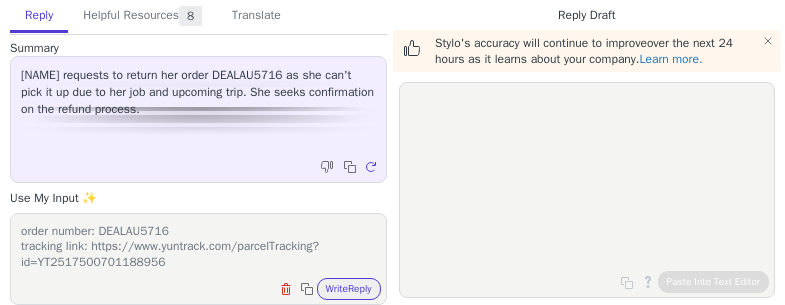 scroll, scrollTop: 16, scrollLeft: 0, axis: vertical 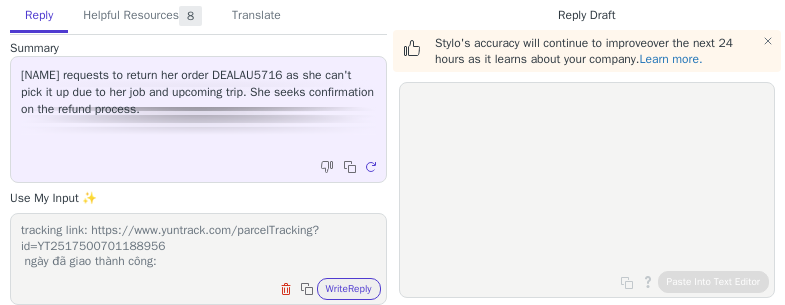 paste on "[DATE]" 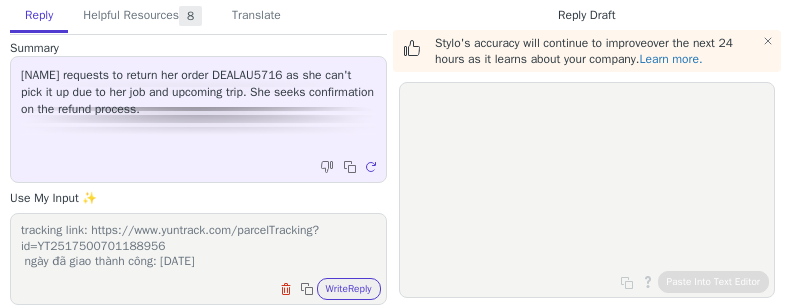 scroll, scrollTop: 32, scrollLeft: 0, axis: vertical 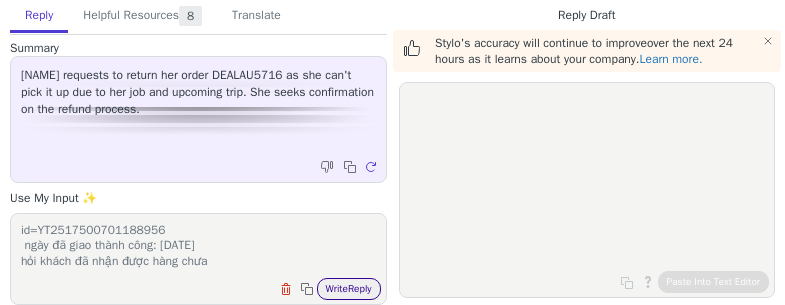 type on "order number: DEALAU5716
tracking link: https://www.yuntrack.com/parcelTracking?id=YT2517500701188956
ngày đã giao thành công: [DATE]
hỏi khách đã nhận được hàng chưa" 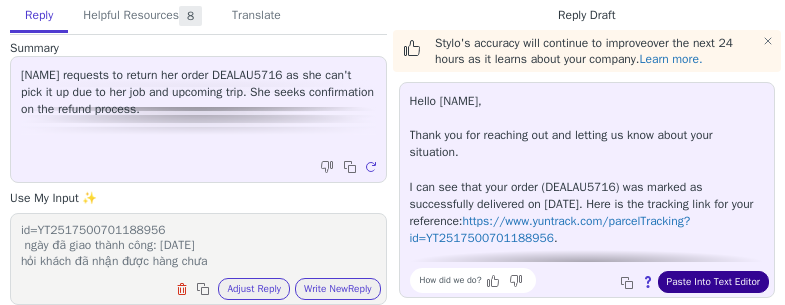 click on "Paste Into Text Editor" at bounding box center (713, 282) 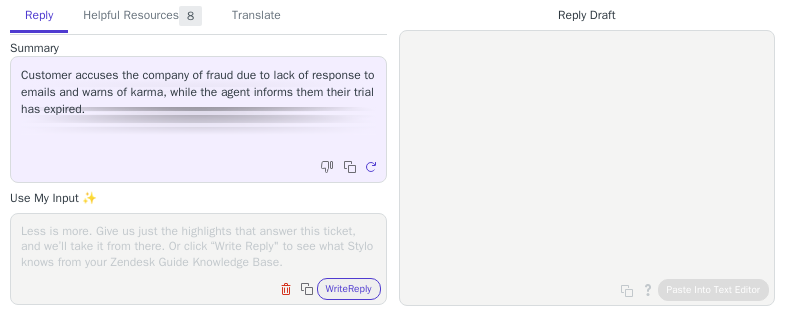 scroll, scrollTop: 0, scrollLeft: 0, axis: both 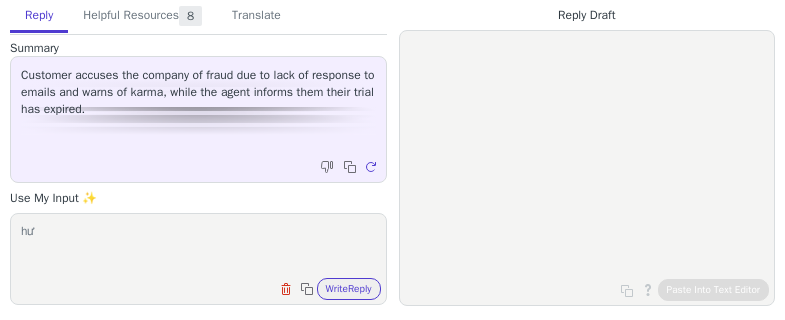 type on "h" 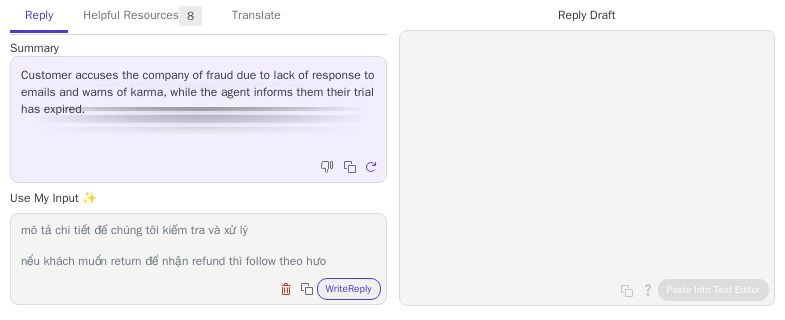 scroll, scrollTop: 47, scrollLeft: 0, axis: vertical 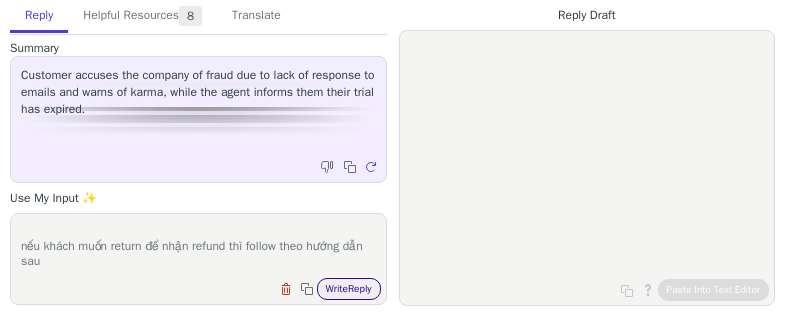 type on "hướng dẫn sử dụng sản phẩm được đính kèm bên dưới, khách tham khảo và sử dụng, nếu có vấn đề gì thì phản hồi bằng video mô tả chi tiết để chúng tôi kiểm tra và xử lý
nếu khách muốn return để nhận refund thì follow theo hướng dẫn sau" 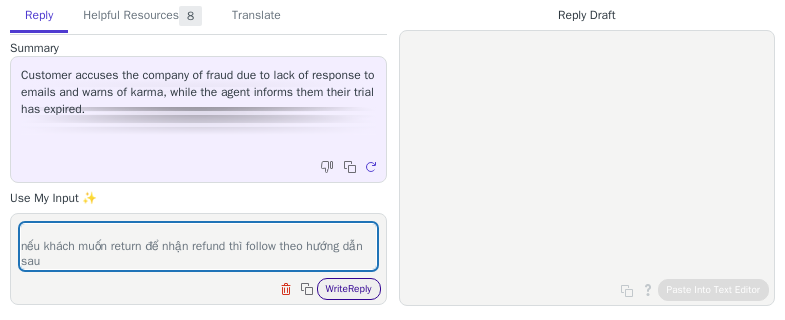 click on "Write  Reply" at bounding box center (349, 289) 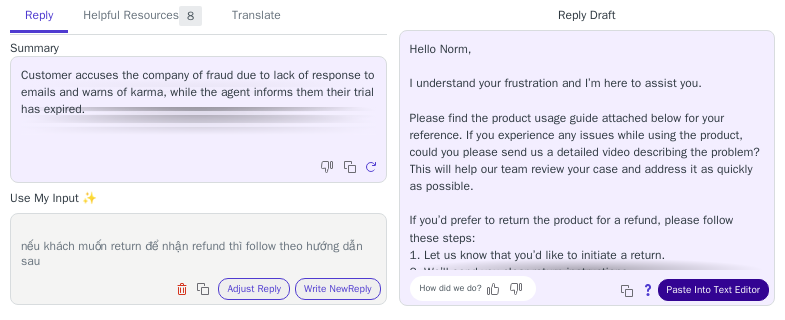 click on "Paste Into Text Editor" at bounding box center (713, 290) 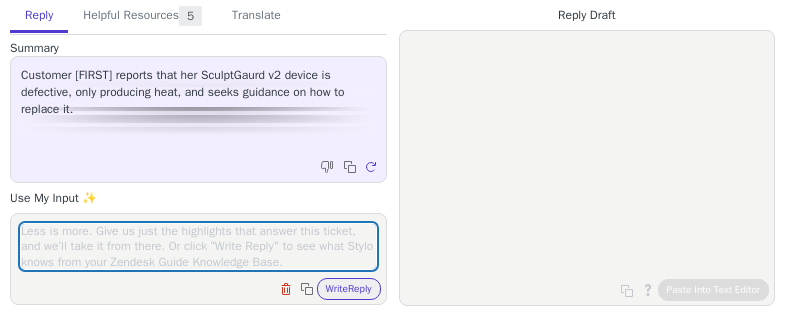 scroll, scrollTop: 0, scrollLeft: 0, axis: both 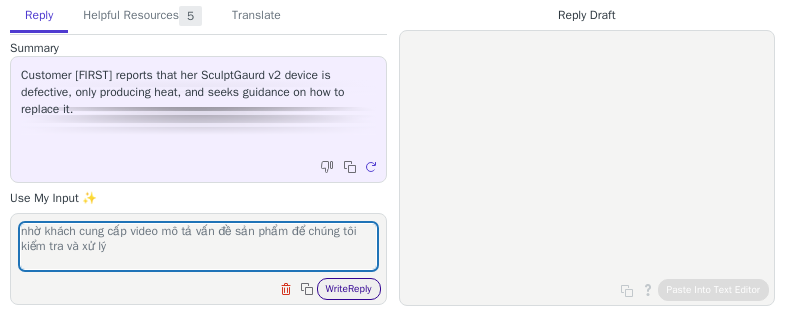 type on "nhờ khách cung cấp video mô tả vấn đề sản phẩm để chúng tôi kiểm tra và xử lý" 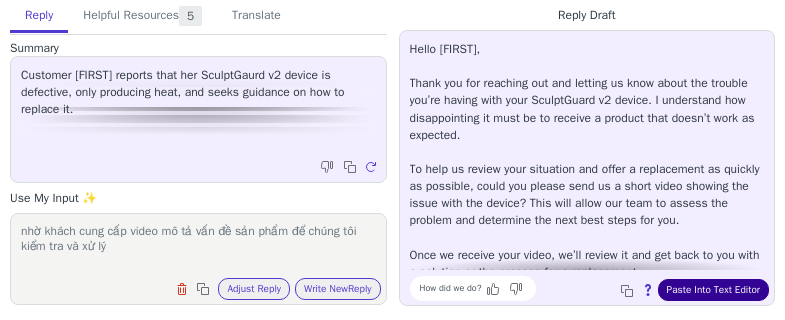 click on "Paste Into Text Editor" at bounding box center (713, 290) 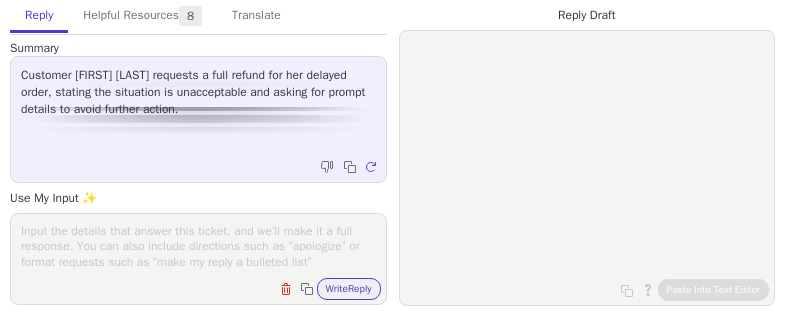 scroll, scrollTop: 0, scrollLeft: 0, axis: both 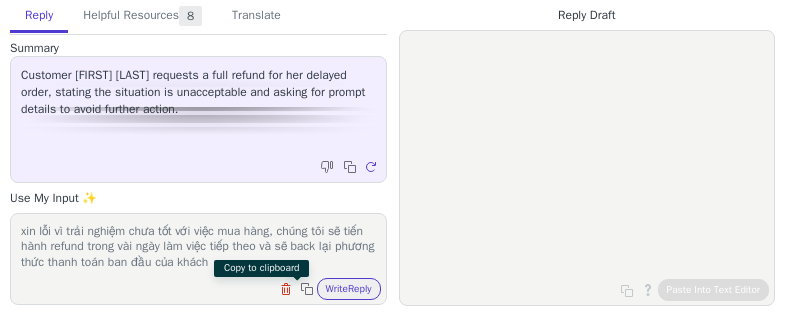 type on "xin lỗi vì trải nghiệm chưa tốt với việc mua hàng, chúng tôi sẽ tiến hành refund trong vài ngày làm việc tiếp theo và sẽ back lại phương thức thanh toán ban đầu của khách" 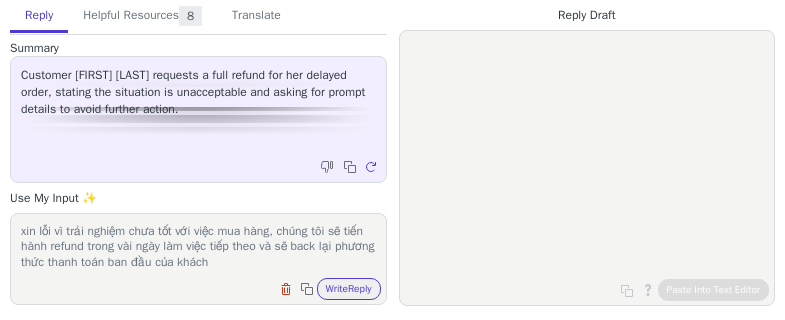 click on "xin lỗi vì trải nghiệm chưa tốt với việc mua hàng, chúng tôi sẽ tiến hành refund trong vài ngày làm việc tiếp theo và sẽ back lại phương thức thanh toán ban đầu của khách Clear field Copy to clipboard Write  Reply" at bounding box center (198, 259) 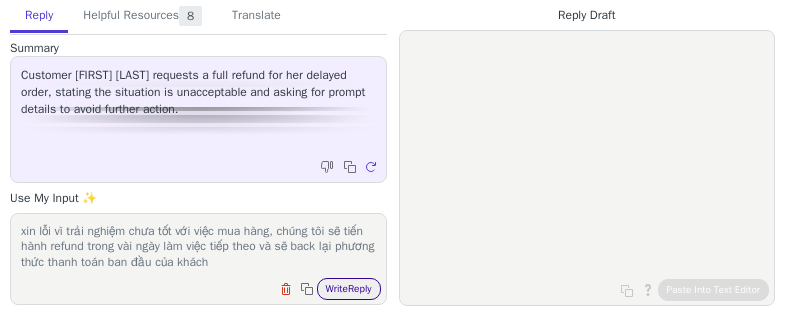 click on "Write  Reply" at bounding box center (349, 289) 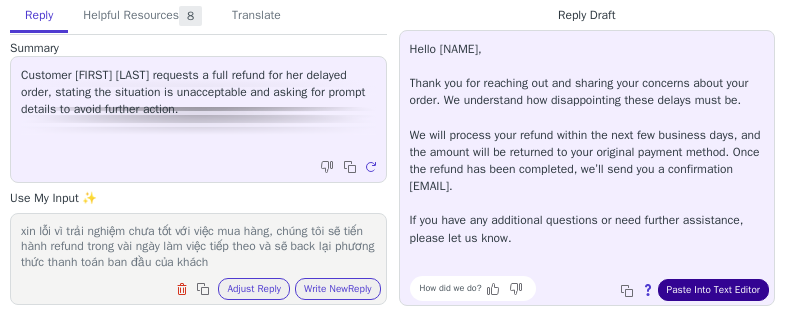 click on "Paste Into Text Editor" at bounding box center (713, 290) 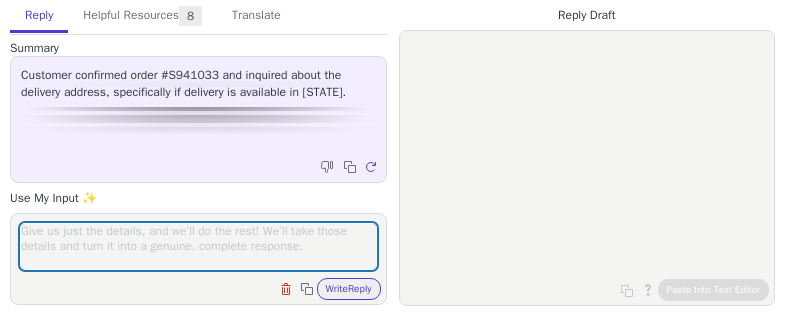 scroll, scrollTop: 0, scrollLeft: 0, axis: both 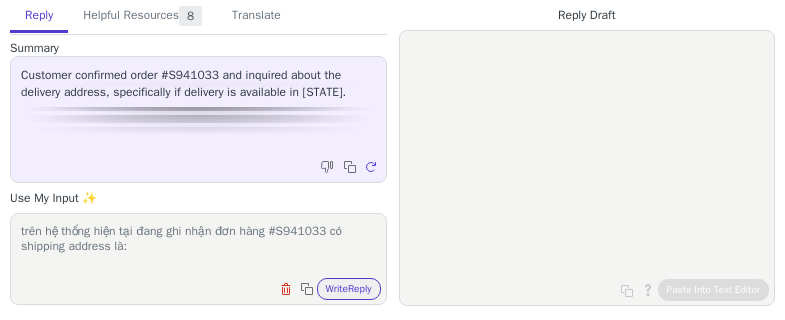 paste on "[FIRST] [LAST]" 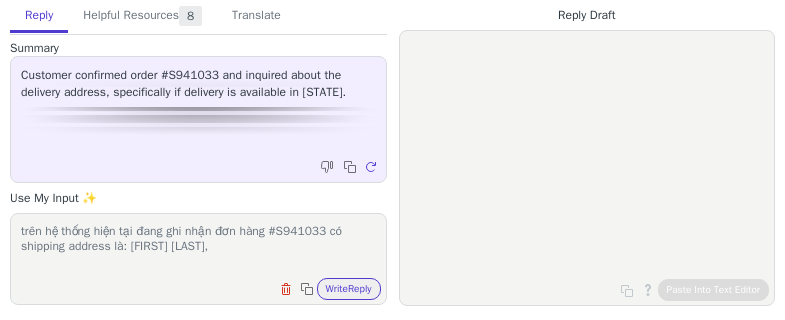 paste on "ZA [FIRST] [LAST] [FIRST]" 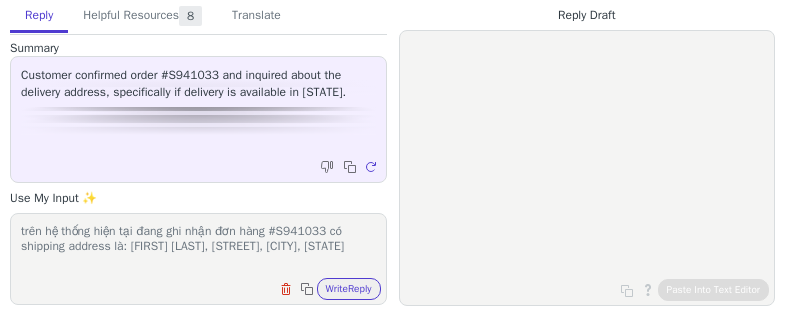 scroll, scrollTop: 0, scrollLeft: 0, axis: both 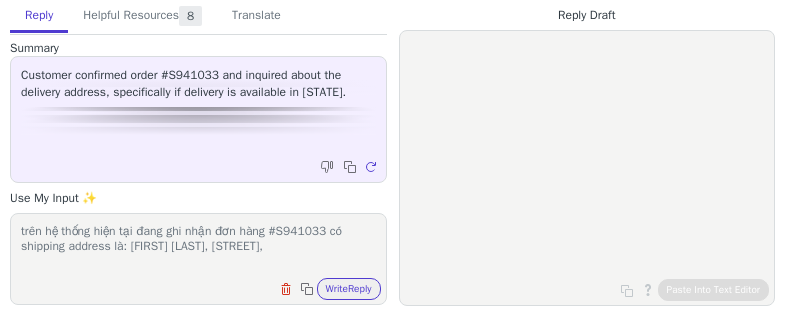 paste on "[CITY]" 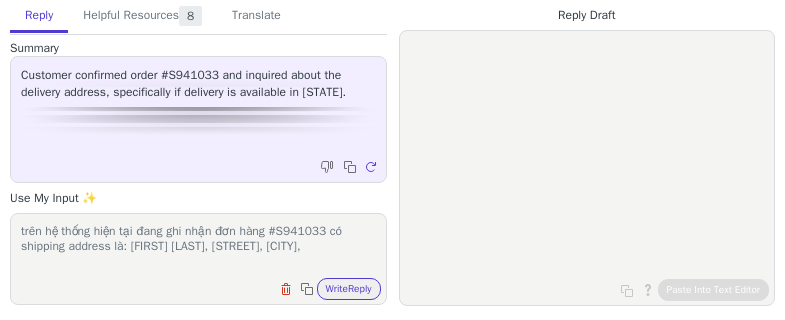 paste on "[COUNTRY]" 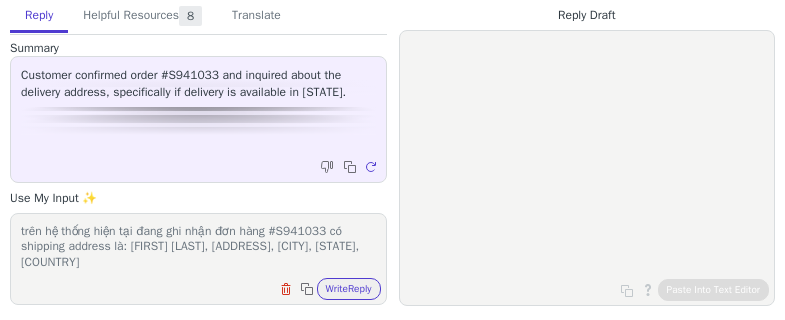 paste on "[COUNTRY]" 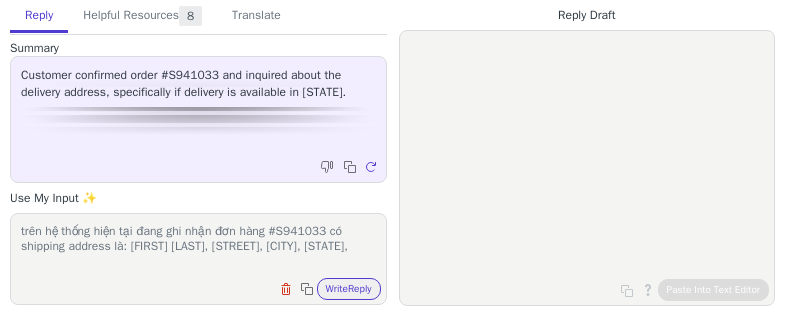 paste on "+[COUNTRY_CODE] [PHONE]" 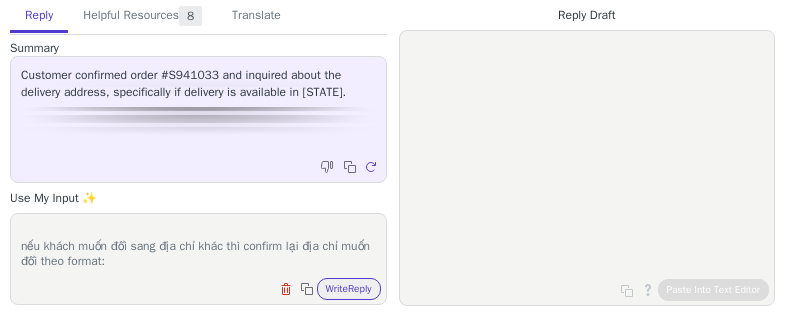 scroll, scrollTop: 62, scrollLeft: 0, axis: vertical 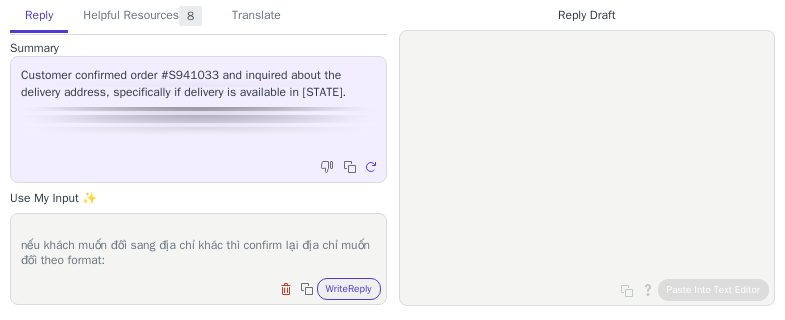 paste on "Name:
Address:
Zip code:
City:
Province/state:
Country:
Contact Number:" 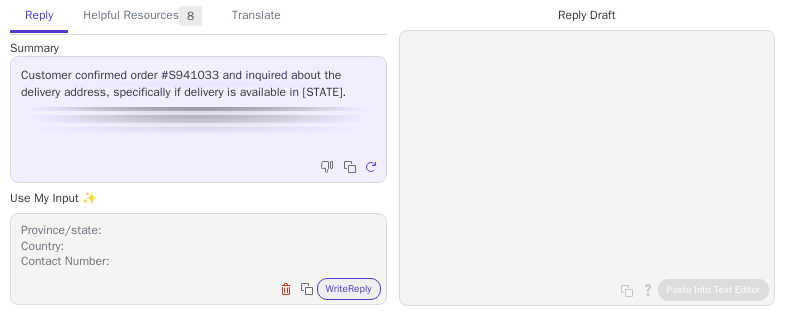 scroll, scrollTop: 186, scrollLeft: 0, axis: vertical 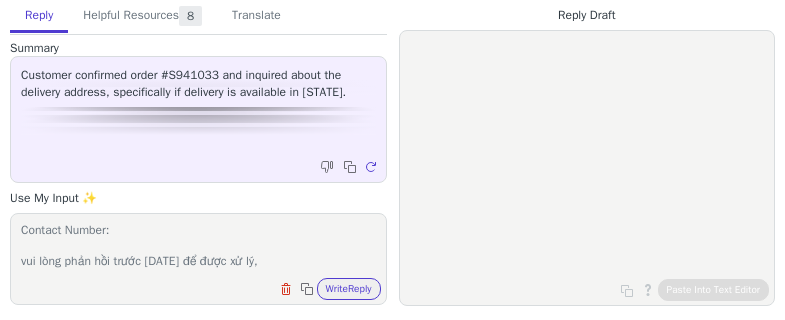 click on "trên hệ thống hiện tại đang ghi nhận đơn hàng #S941033 có shipping address là: [FIRST] [LAST], [ADDRESS], [CITY], [STATE], +[COUNTRY_CODE] [PHONE]
nếu khách muốn đổi sang địa chỉ khác thì confirm lại địa chỉ muốn đổi theo format:
Name:
Address:
Zip code:
City:
Province/state:
Country:
Contact Number:
vui lòng phản hồi trước [DATE] để được xử lý," at bounding box center [198, 246] 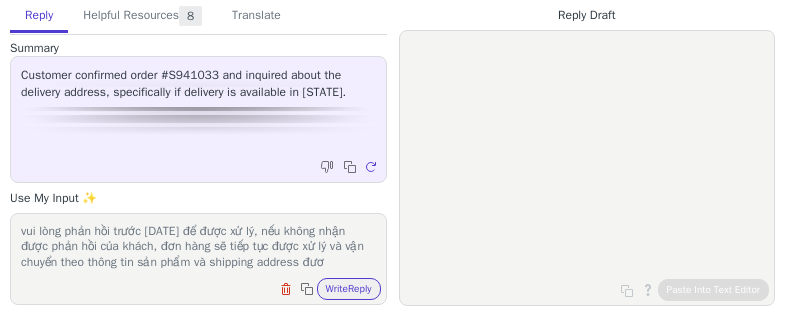 scroll, scrollTop: 232, scrollLeft: 0, axis: vertical 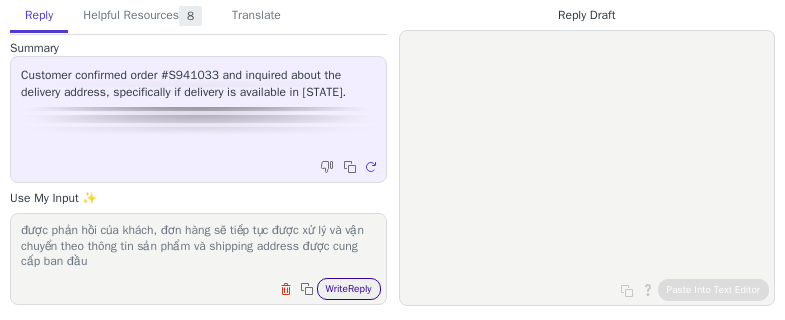 type on "trên hệ thống hiện tại đang ghi nhận đơn hàng #S941033 có shipping address là: [FIRST] [LAST], [STREET], [CITY], [STATE], +[COUNTRY_CODE] [PHONE]
nếu khách muốn đổi sang địa chỉ khác thì confirm lại địa chỉ muốn đổi theo format:
Name:
Address:
Zip code:
City:
Province/state:
Country:
Contact Number:
vui lòng phản hồi trước [DATE] để được xử lý, nếu không nhận được phản hồi của khách, đơn hàng sẽ tiếp tục được xử lý và vận chuyển theo thông tin sản phẩm và shipping address được cung cấp ban đầu" 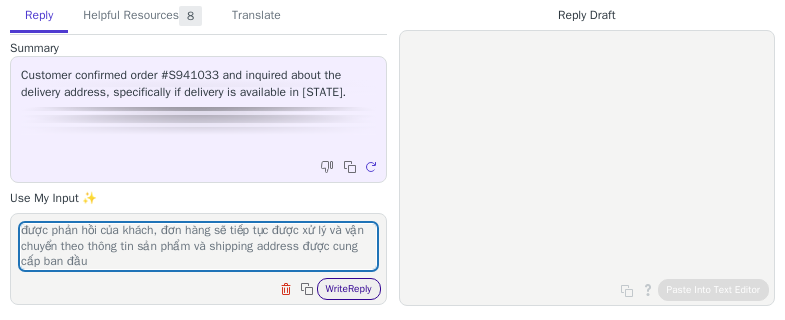 click on "Write  Reply" at bounding box center (349, 289) 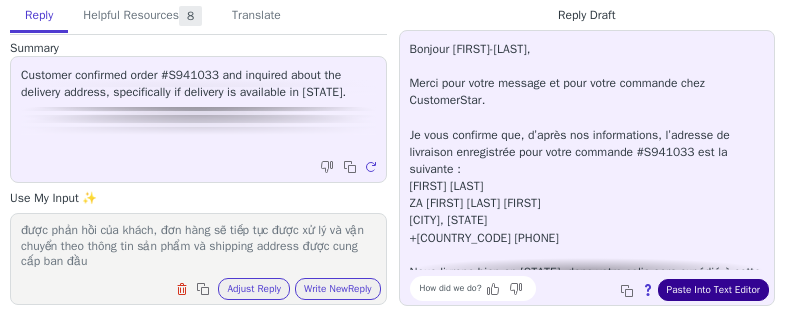 click on "Paste Into Text Editor" at bounding box center [713, 290] 